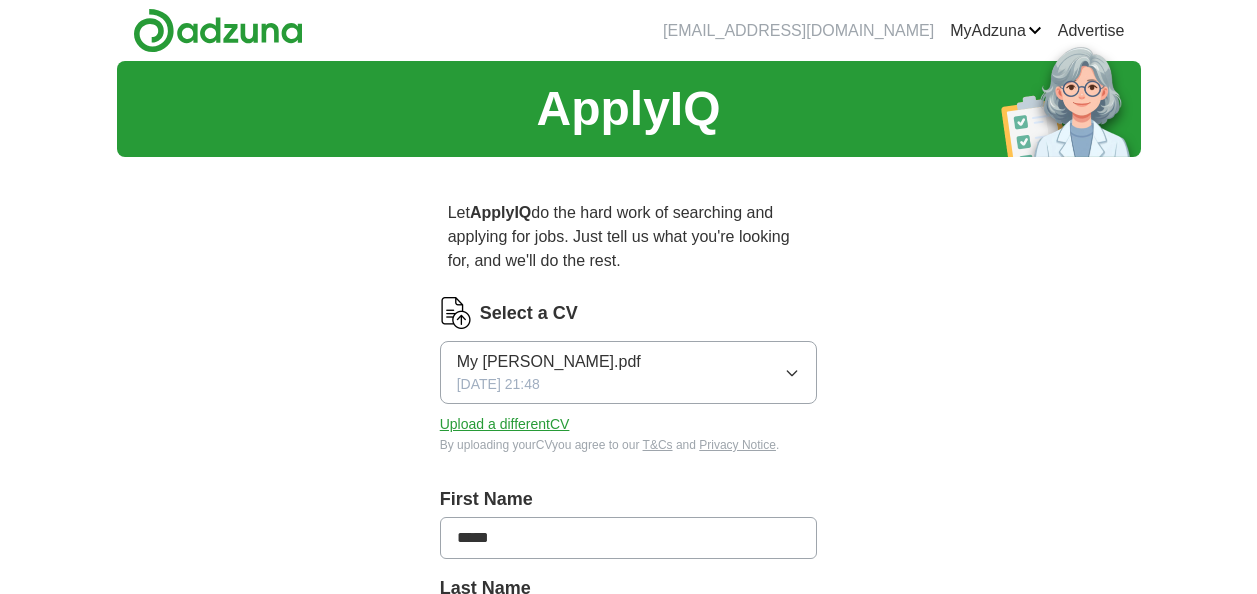 scroll, scrollTop: 0, scrollLeft: 0, axis: both 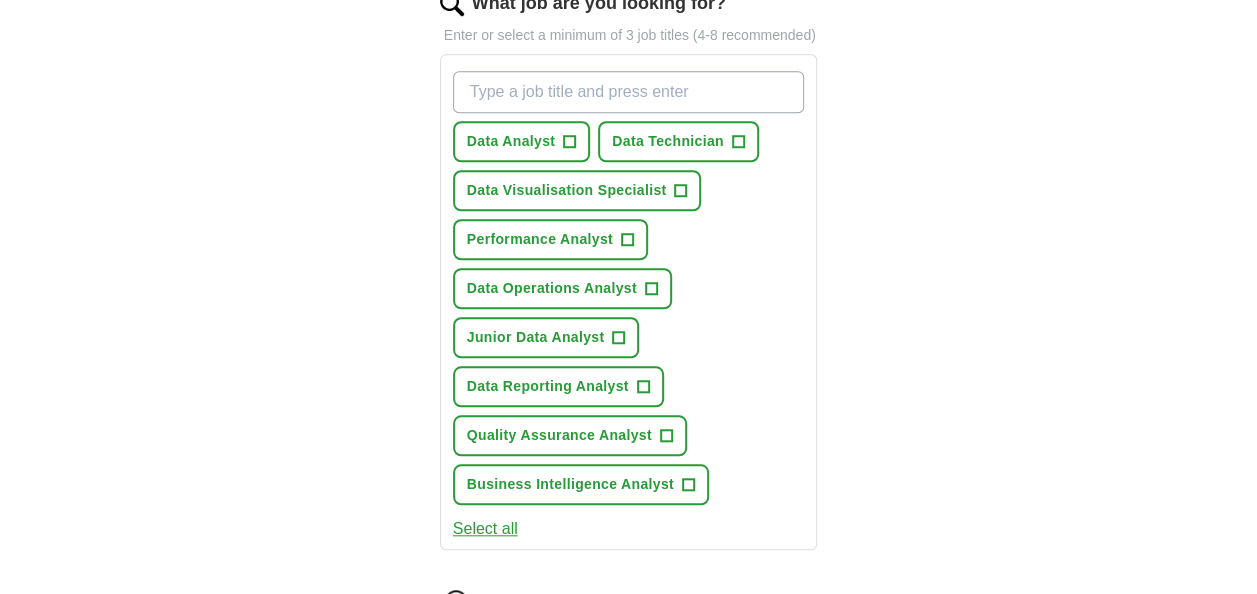 click on "Select all" at bounding box center [485, 529] 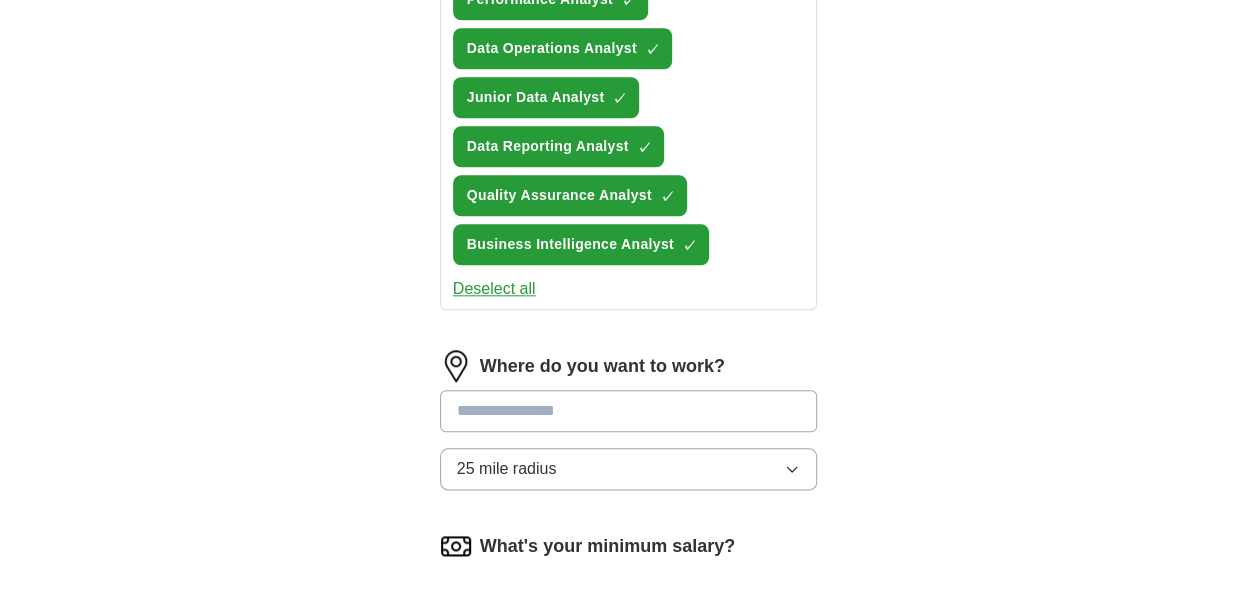 scroll, scrollTop: 986, scrollLeft: 0, axis: vertical 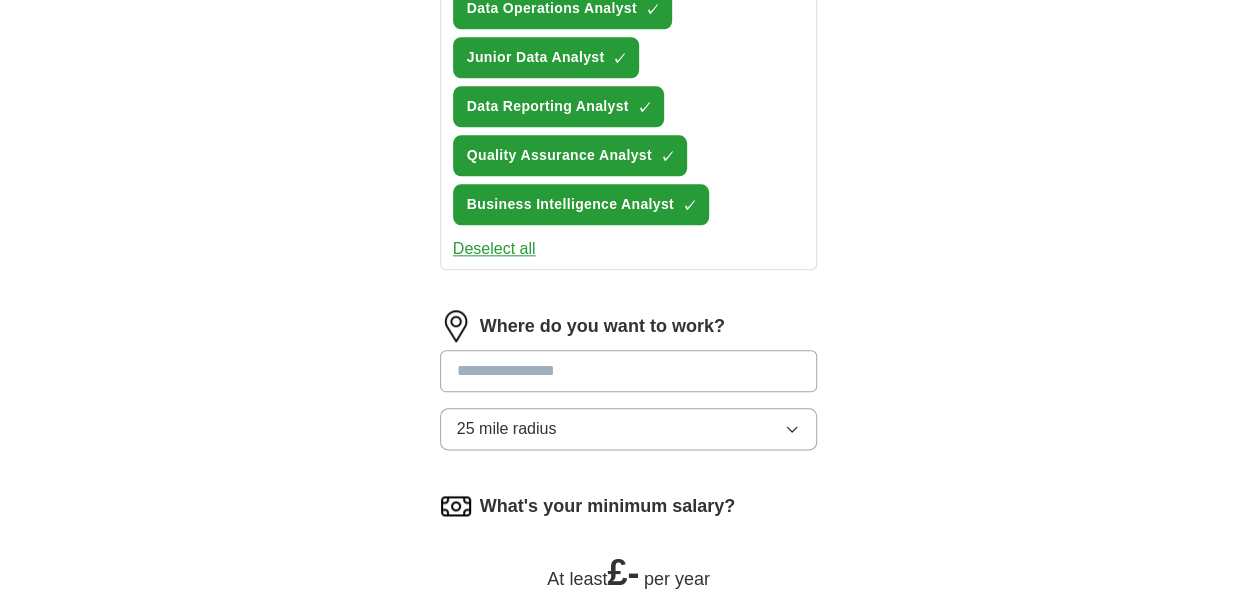click at bounding box center [629, 371] 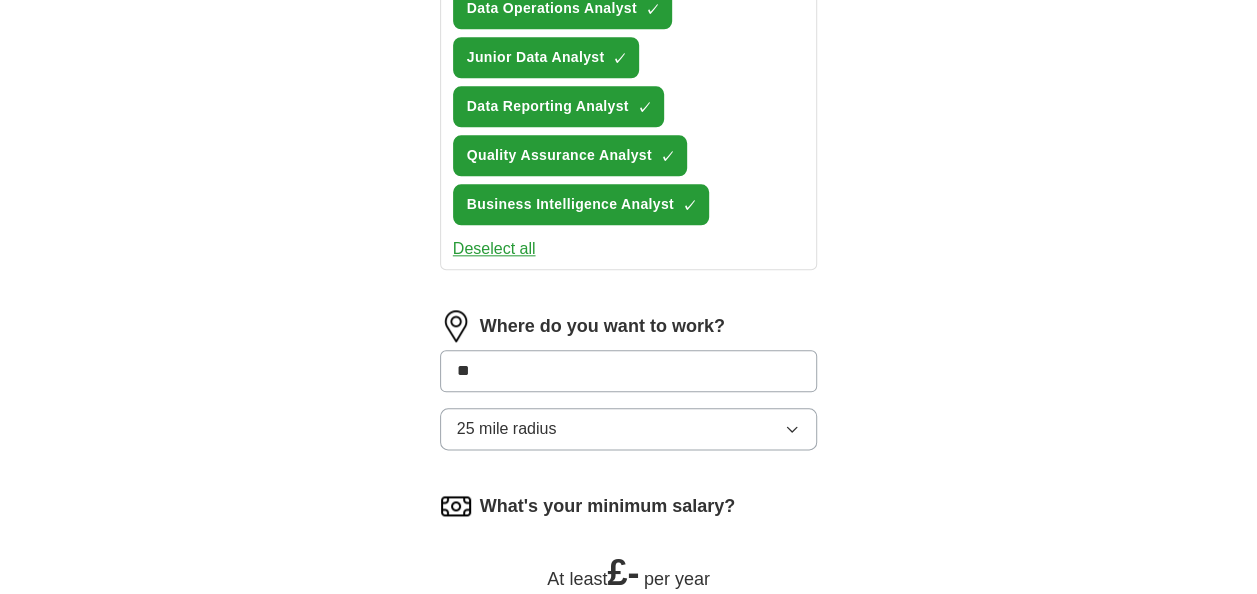 type on "***" 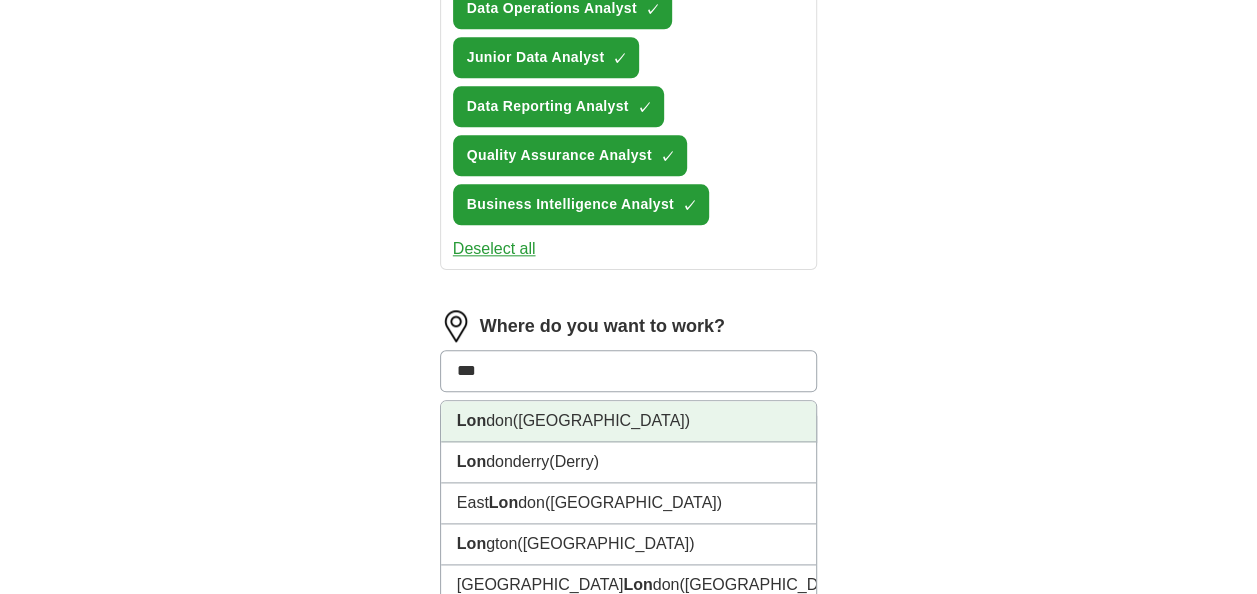 click on "([GEOGRAPHIC_DATA])" at bounding box center [601, 420] 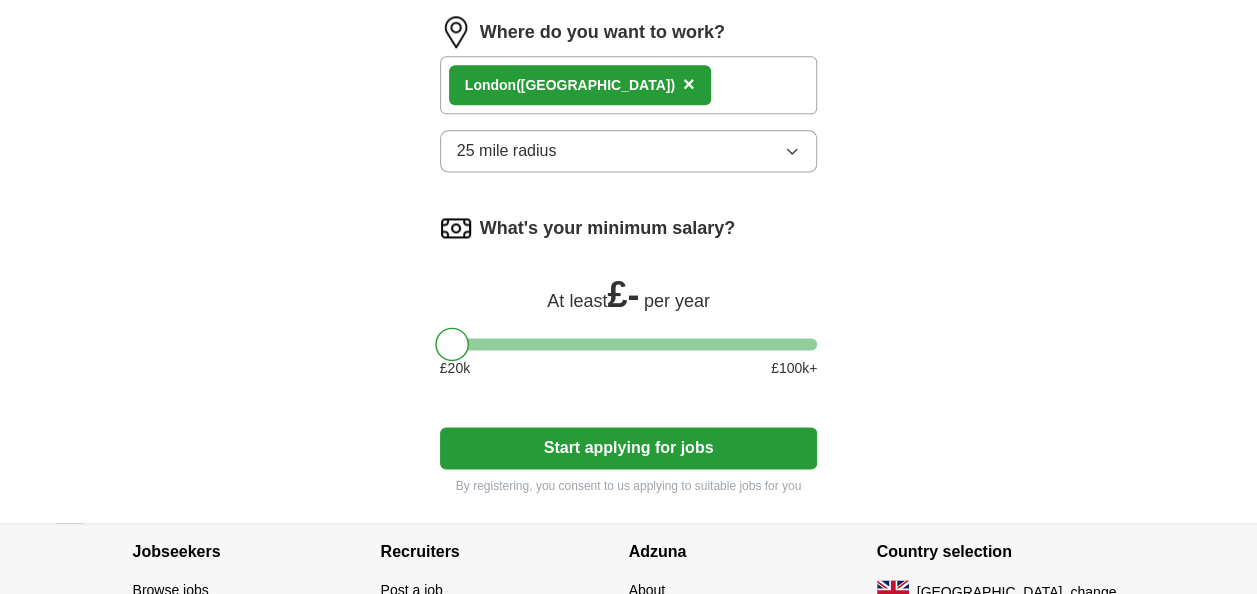 scroll, scrollTop: 1293, scrollLeft: 0, axis: vertical 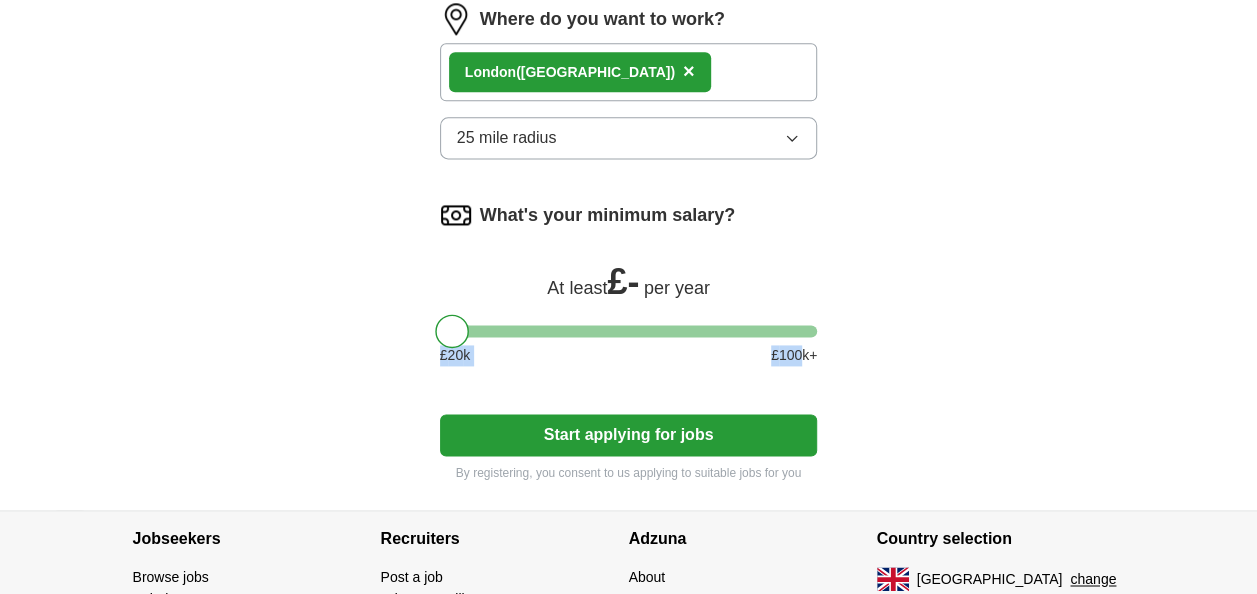 drag, startPoint x: 802, startPoint y: 334, endPoint x: 672, endPoint y: 327, distance: 130.18832 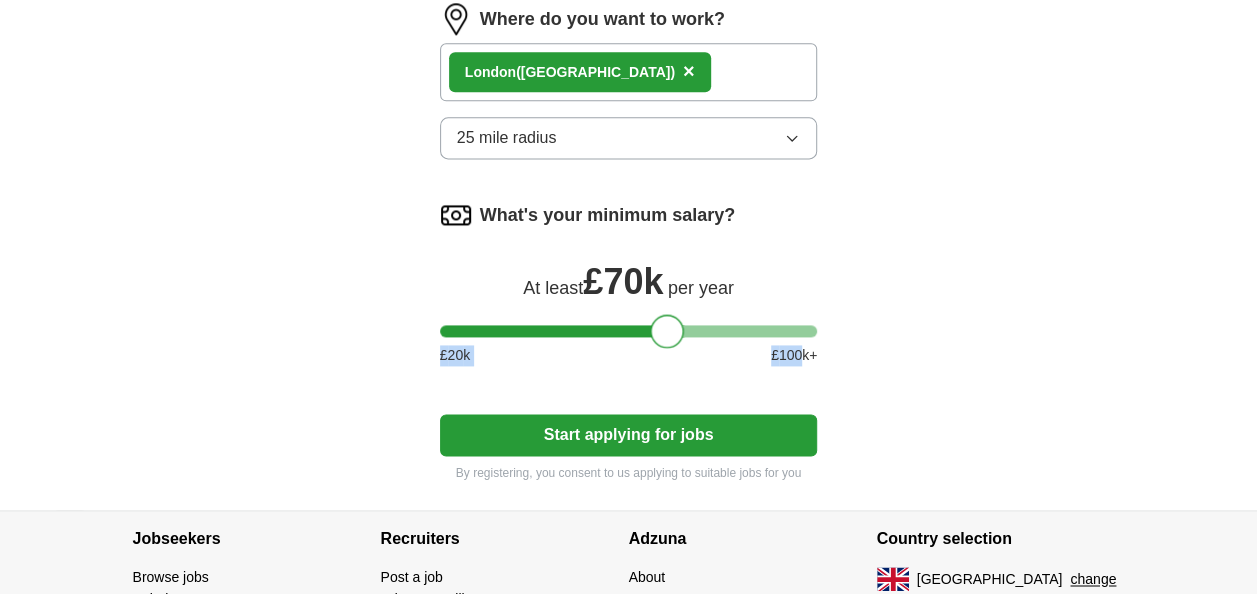click at bounding box center (629, 331) 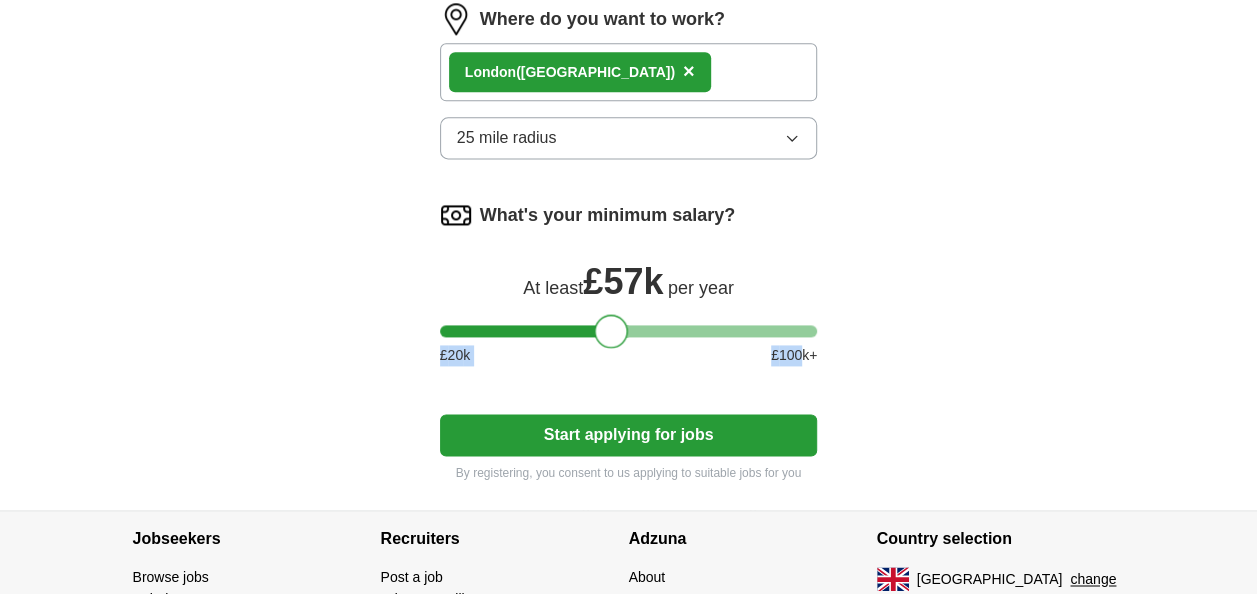 click at bounding box center (629, 331) 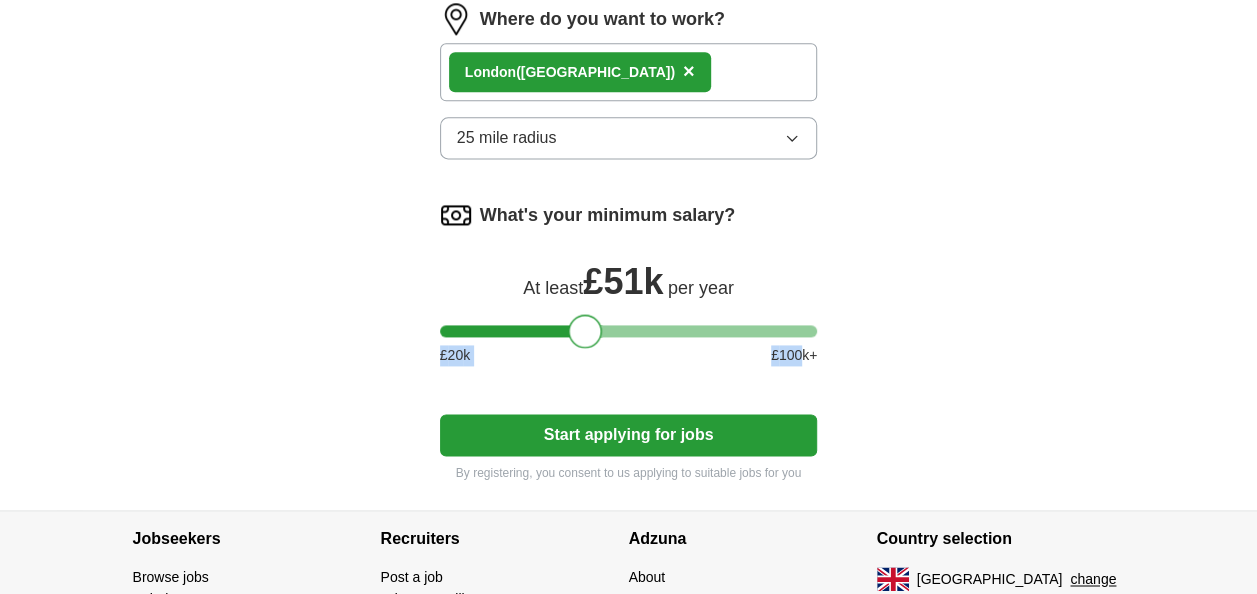 click at bounding box center (629, 331) 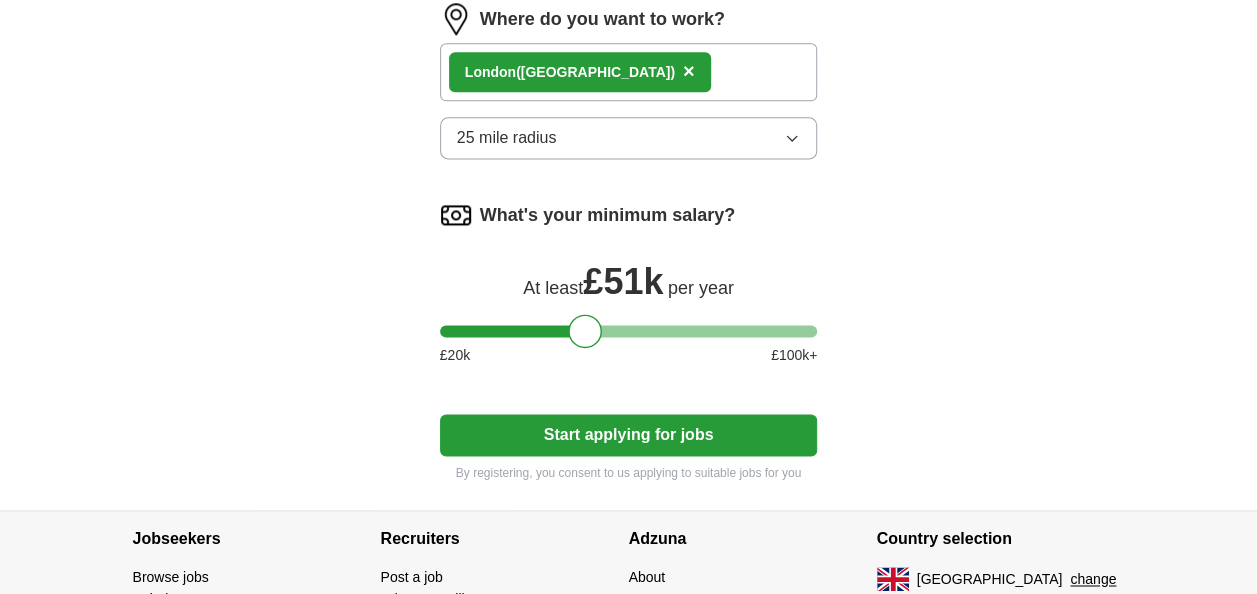 click on "**********" at bounding box center [629, -361] 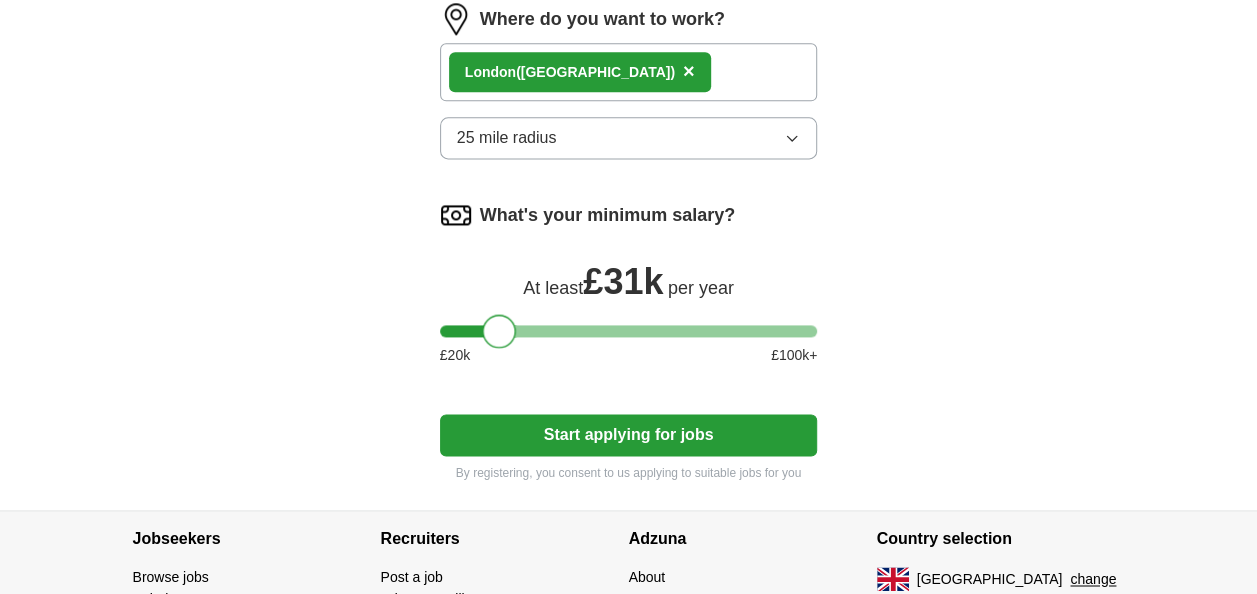 drag, startPoint x: 580, startPoint y: 323, endPoint x: 493, endPoint y: 323, distance: 87 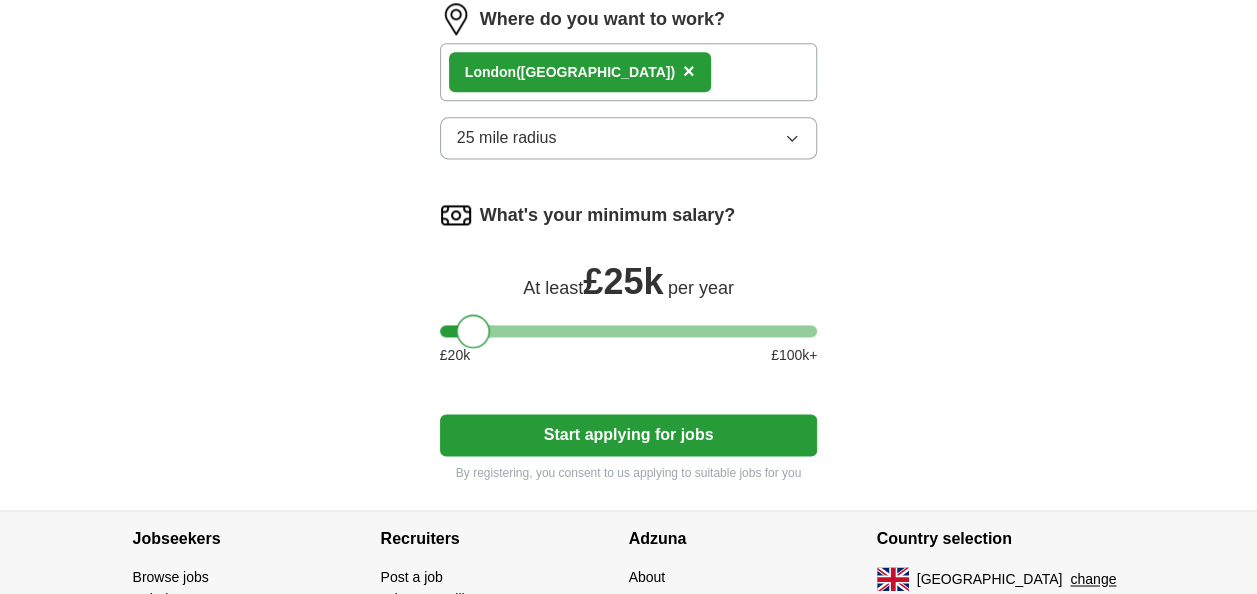 drag, startPoint x: 494, startPoint y: 323, endPoint x: 470, endPoint y: 324, distance: 24.020824 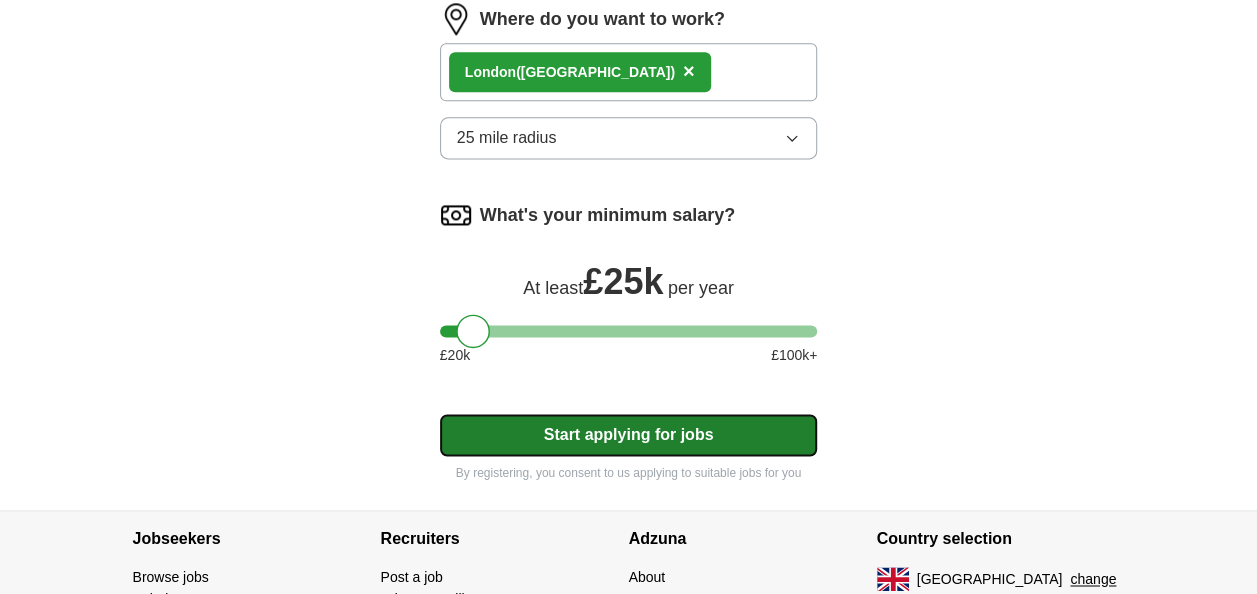 click on "Start applying for jobs" at bounding box center [629, 435] 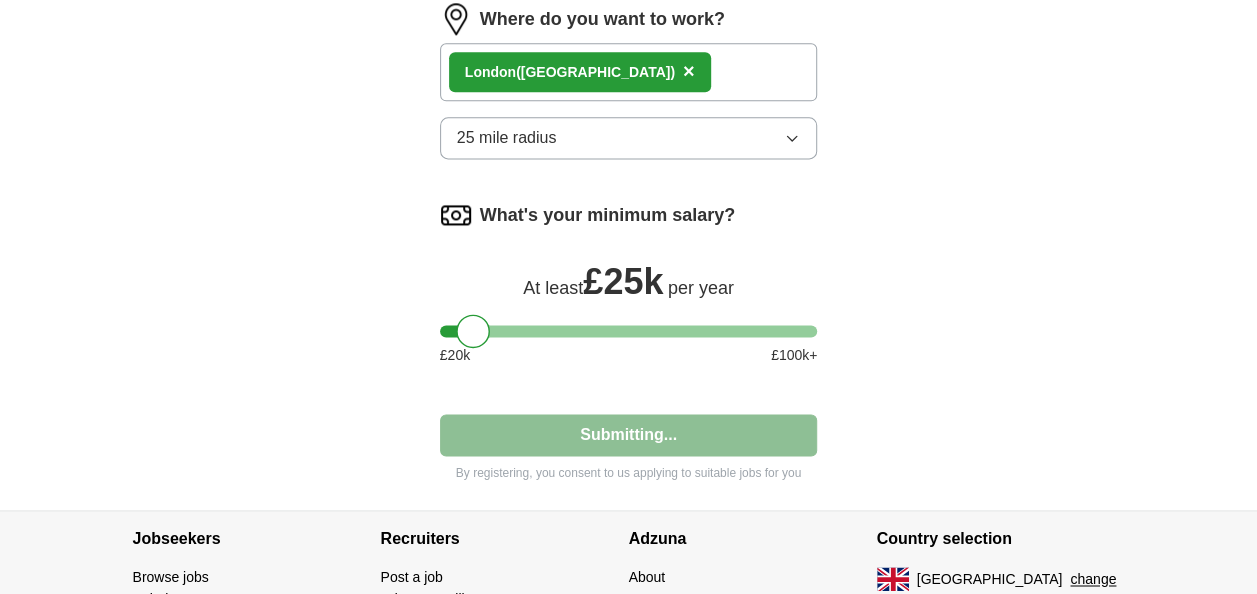 select on "**" 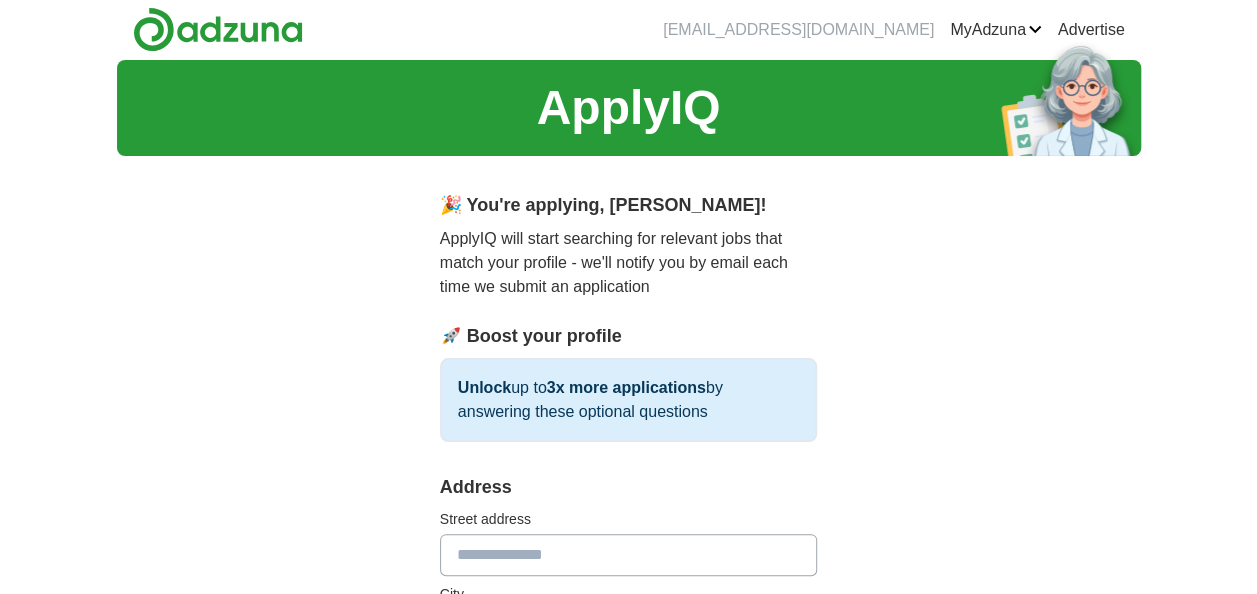 scroll, scrollTop: 0, scrollLeft: 0, axis: both 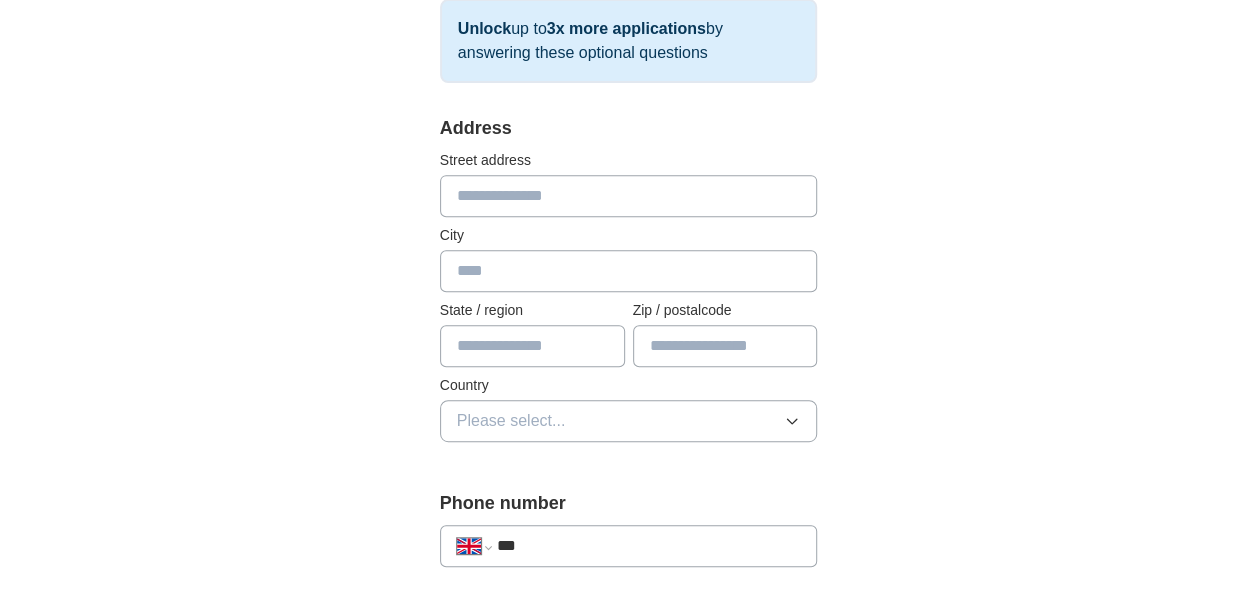 click at bounding box center (629, 196) 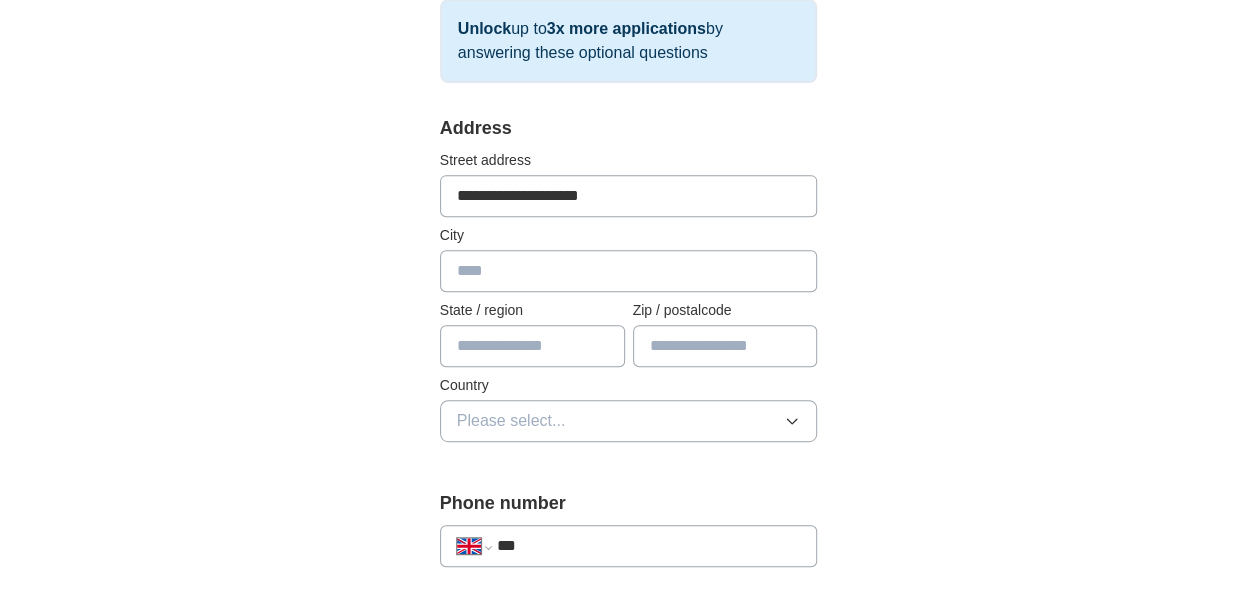 type on "******" 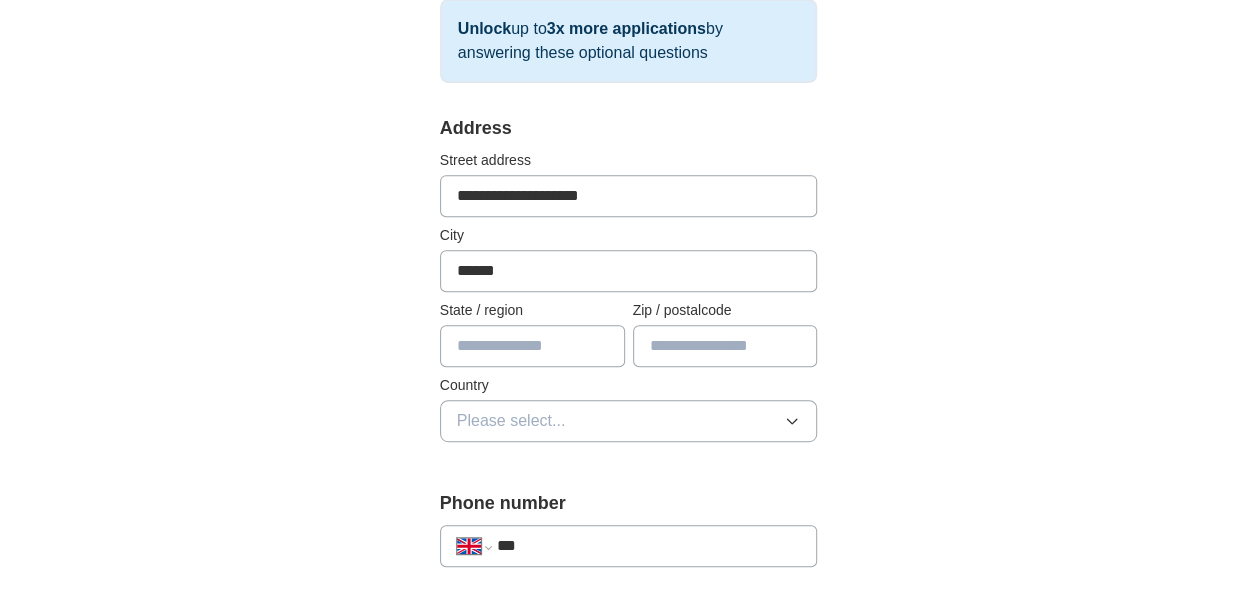 type on "**********" 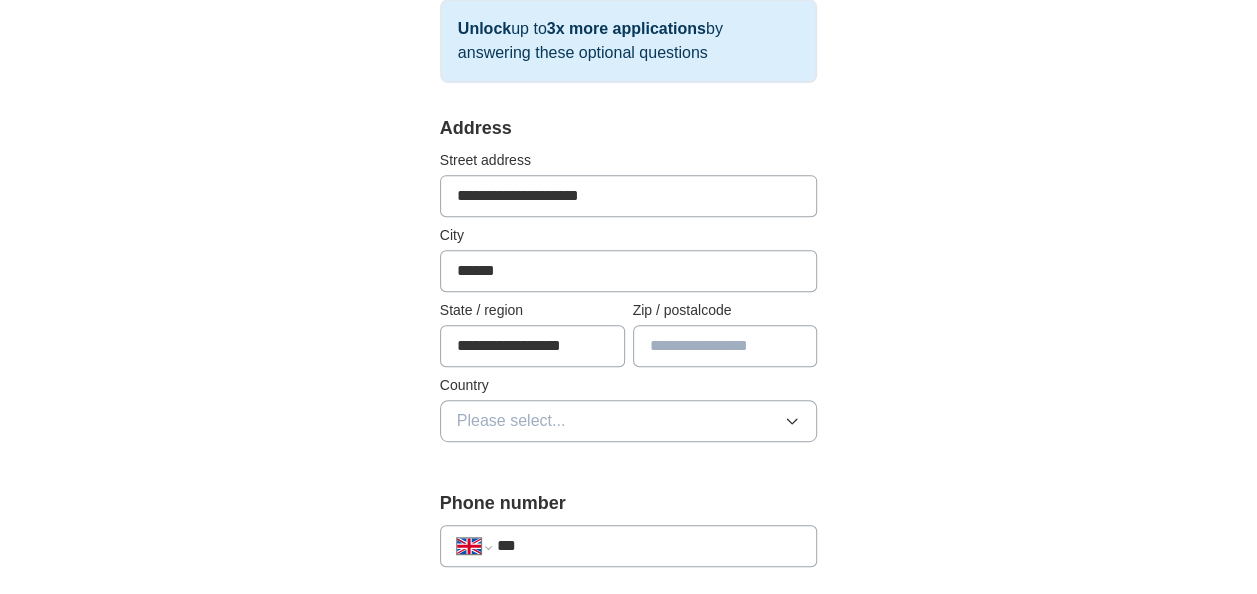 type on "********" 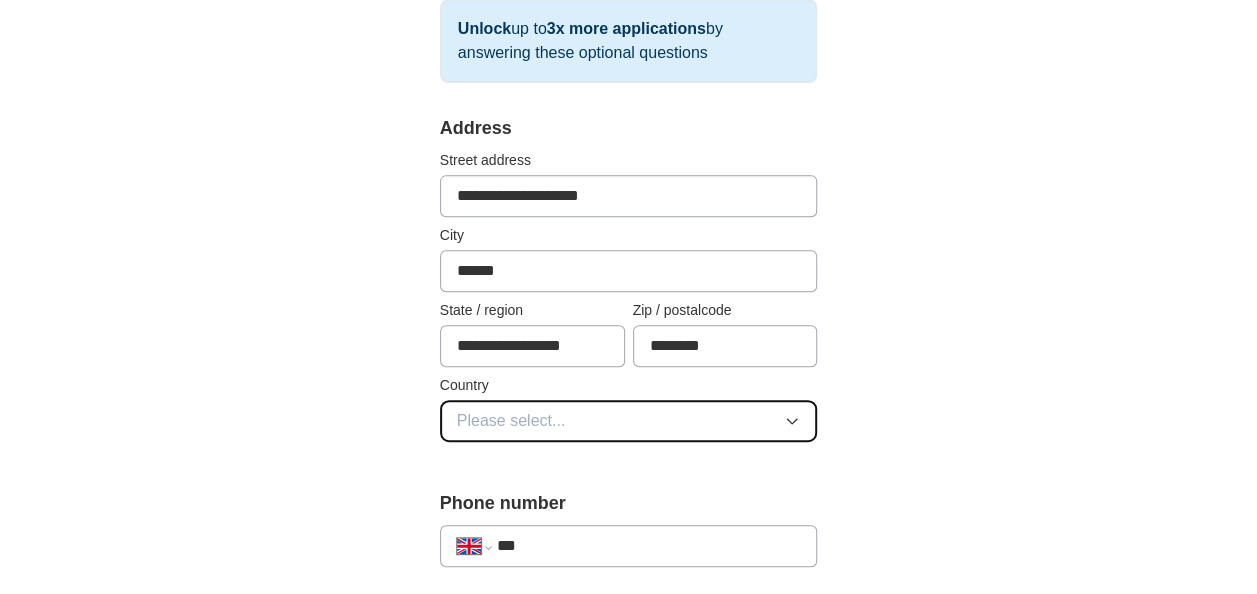 click on "Please select..." at bounding box center (629, 421) 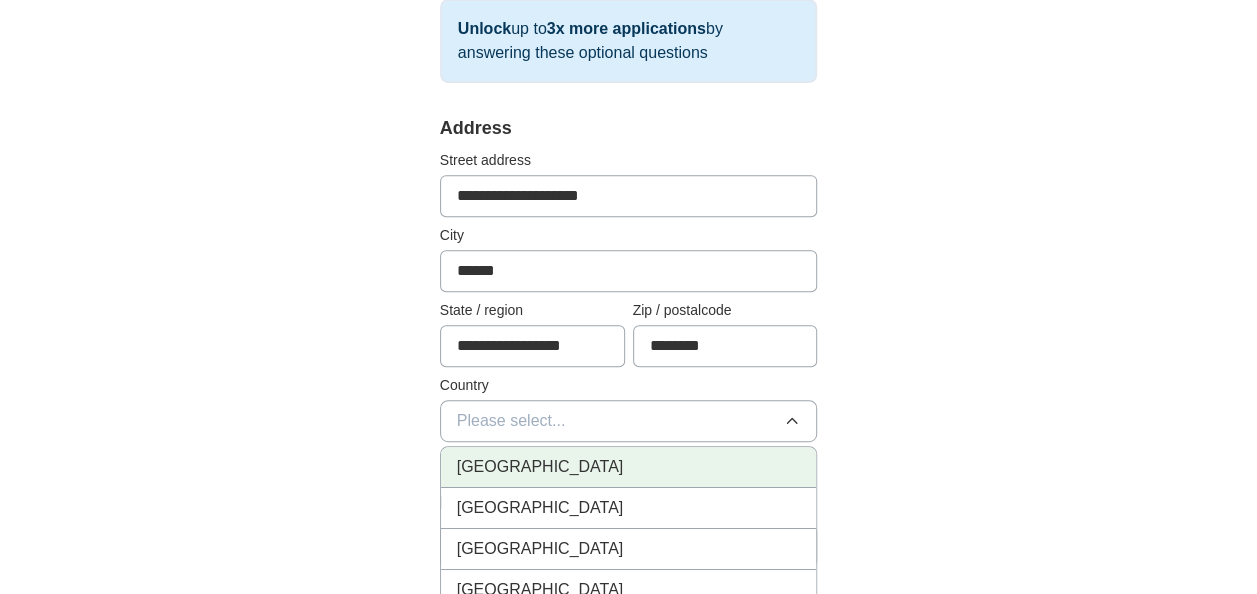 click on "[GEOGRAPHIC_DATA]" at bounding box center [629, 467] 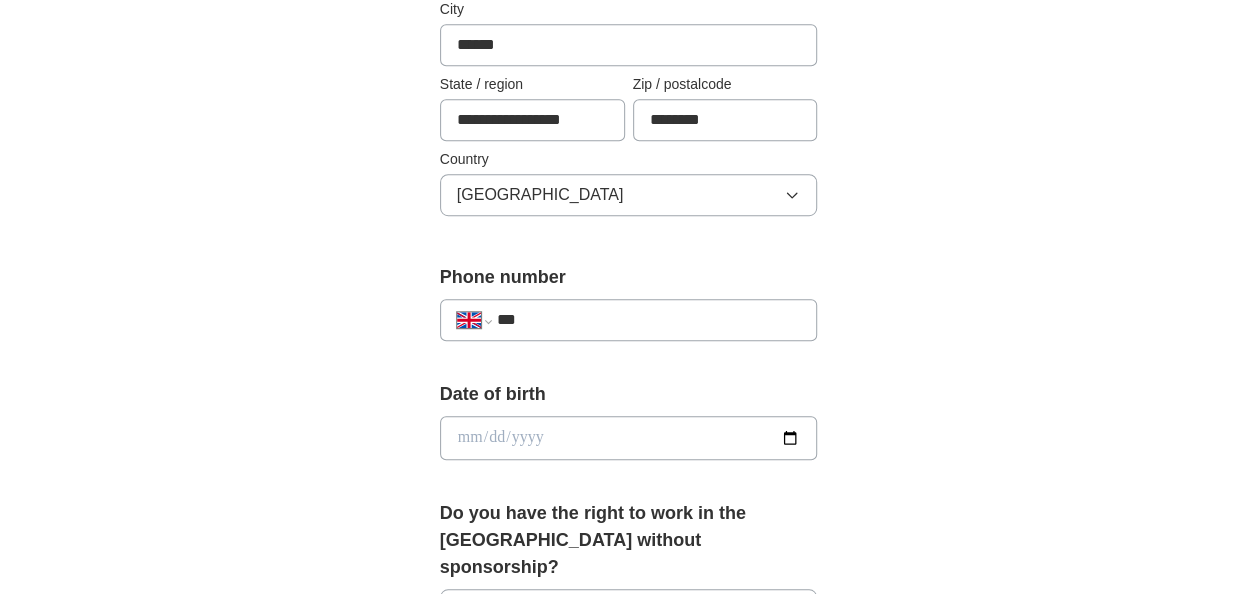 scroll, scrollTop: 640, scrollLeft: 0, axis: vertical 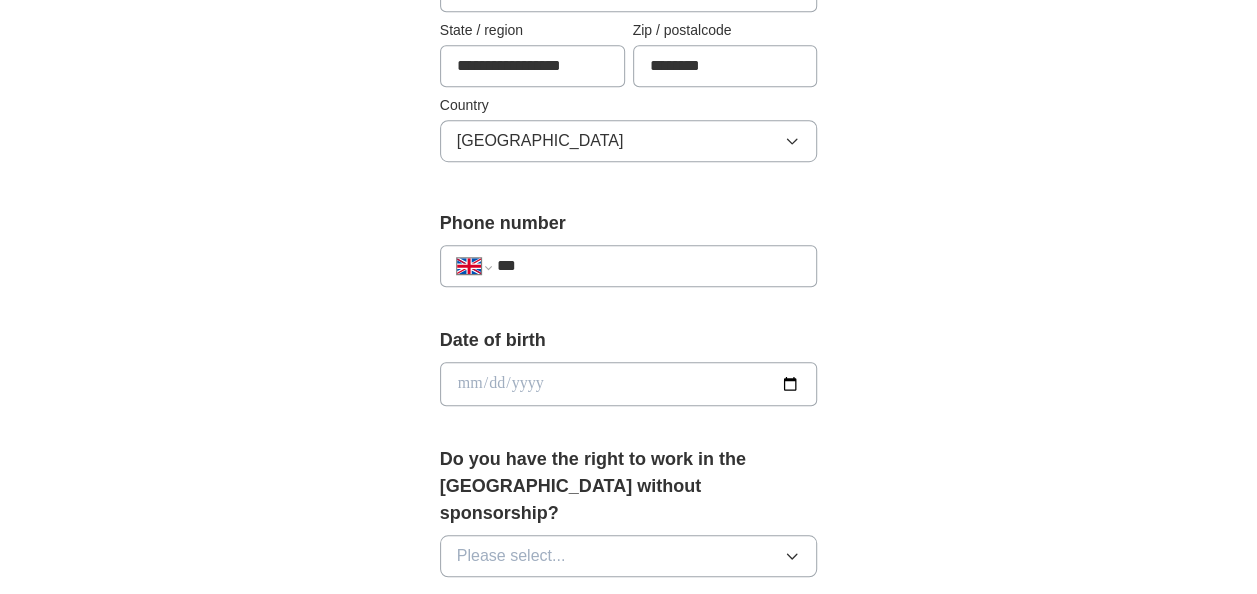 click on "***" at bounding box center (649, 266) 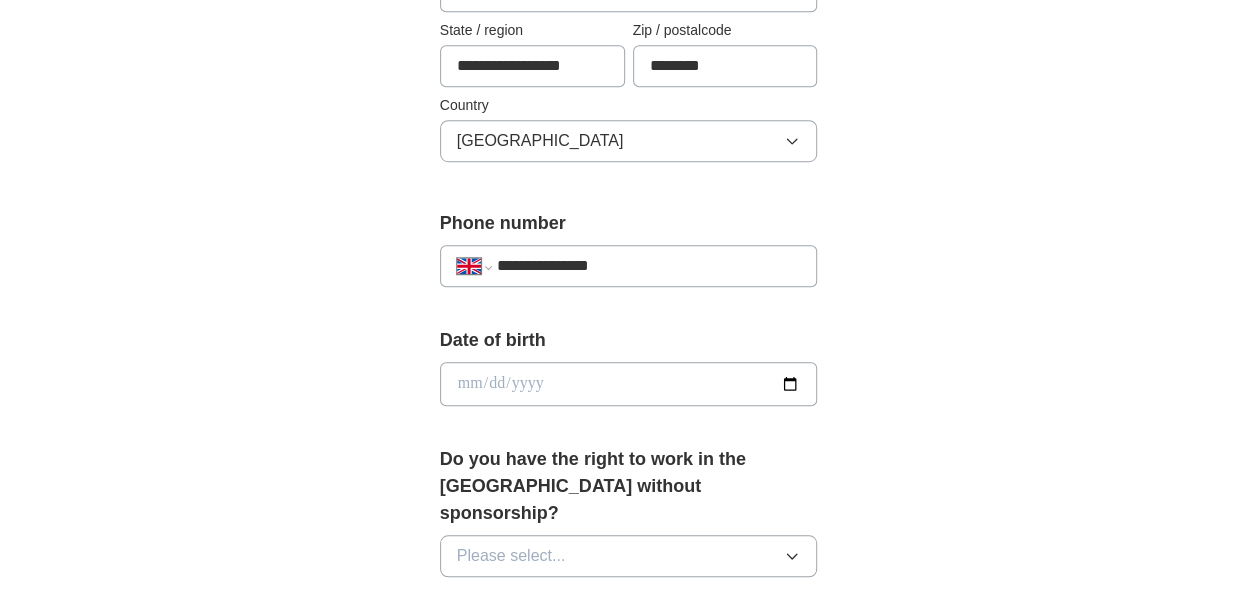 click at bounding box center (629, 384) 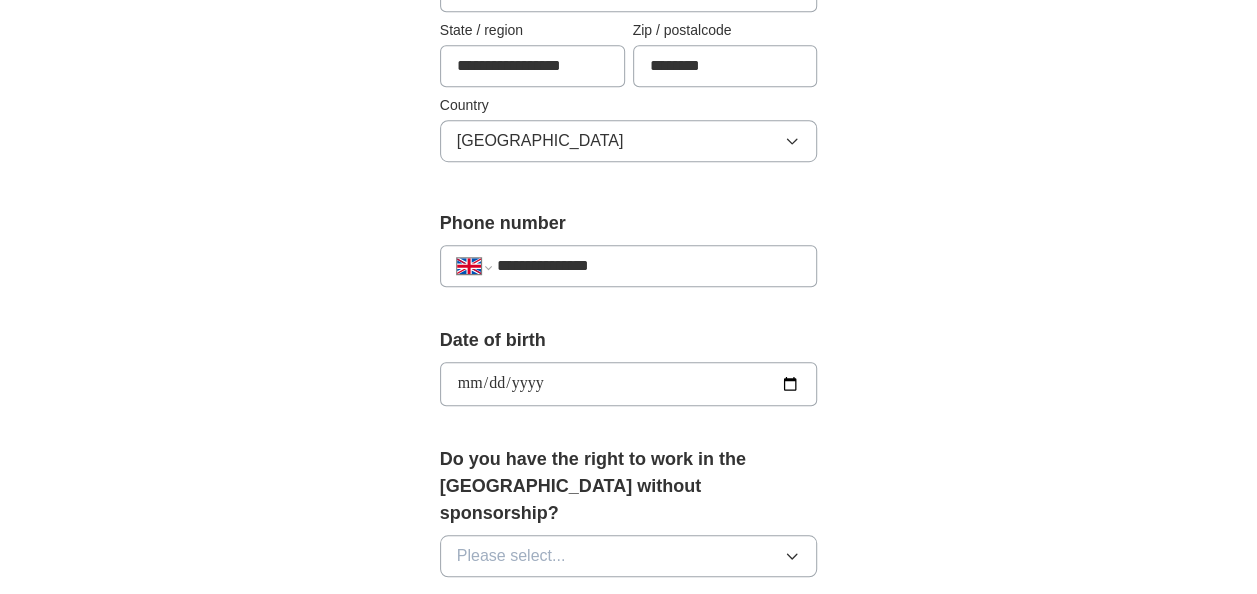 type on "**********" 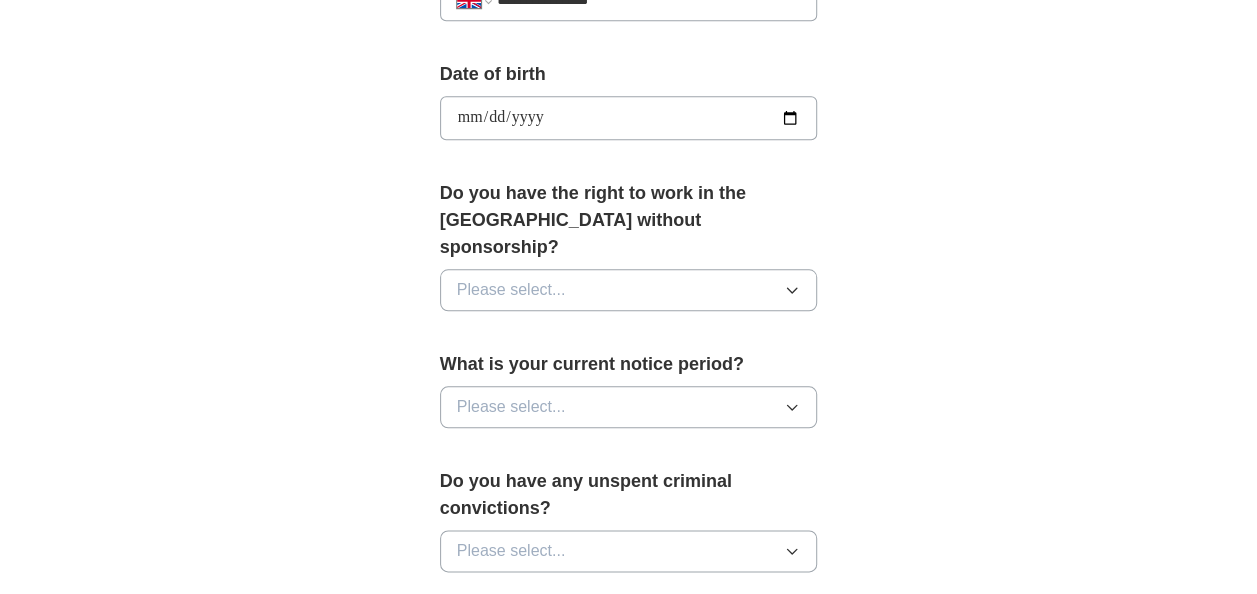 scroll, scrollTop: 920, scrollLeft: 0, axis: vertical 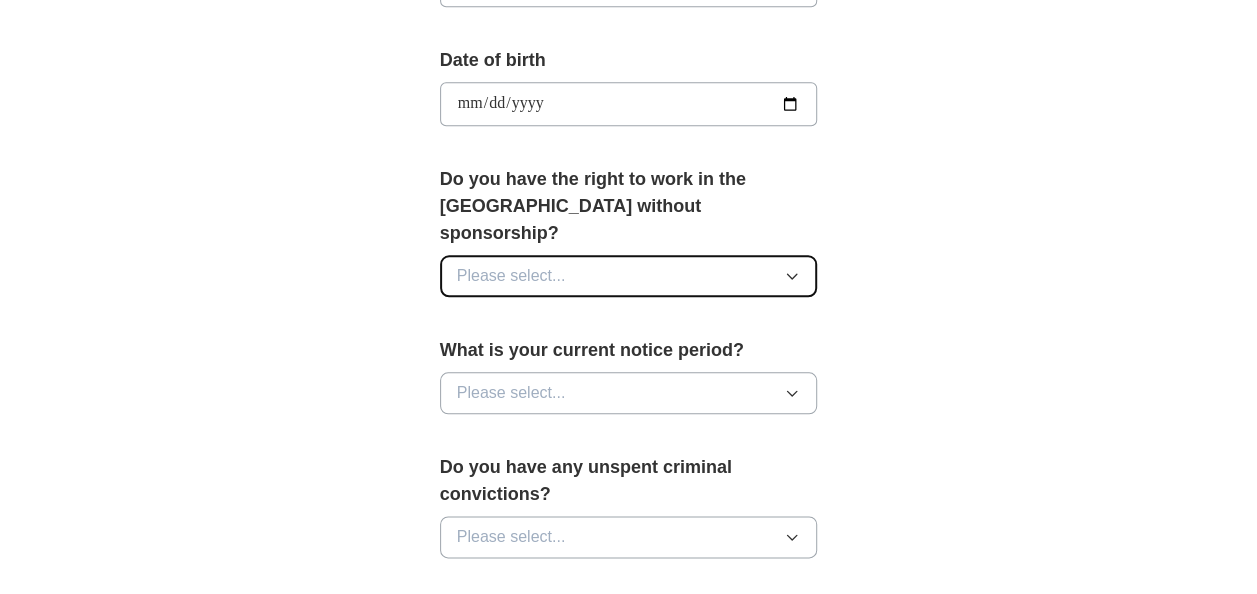 click 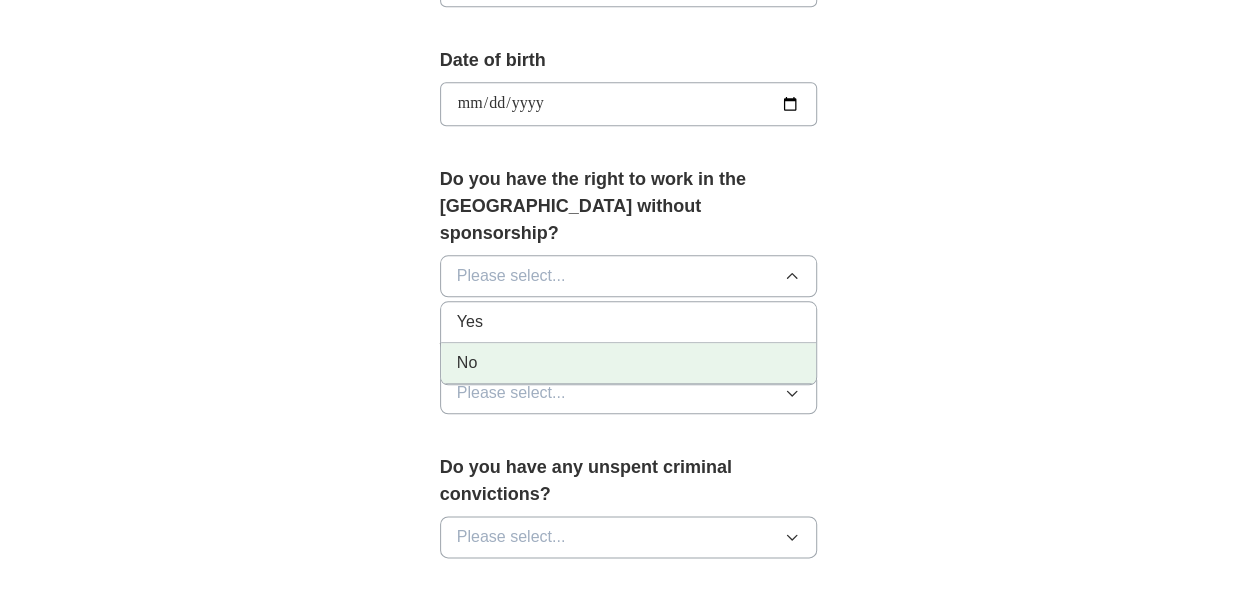 click on "No" at bounding box center (629, 363) 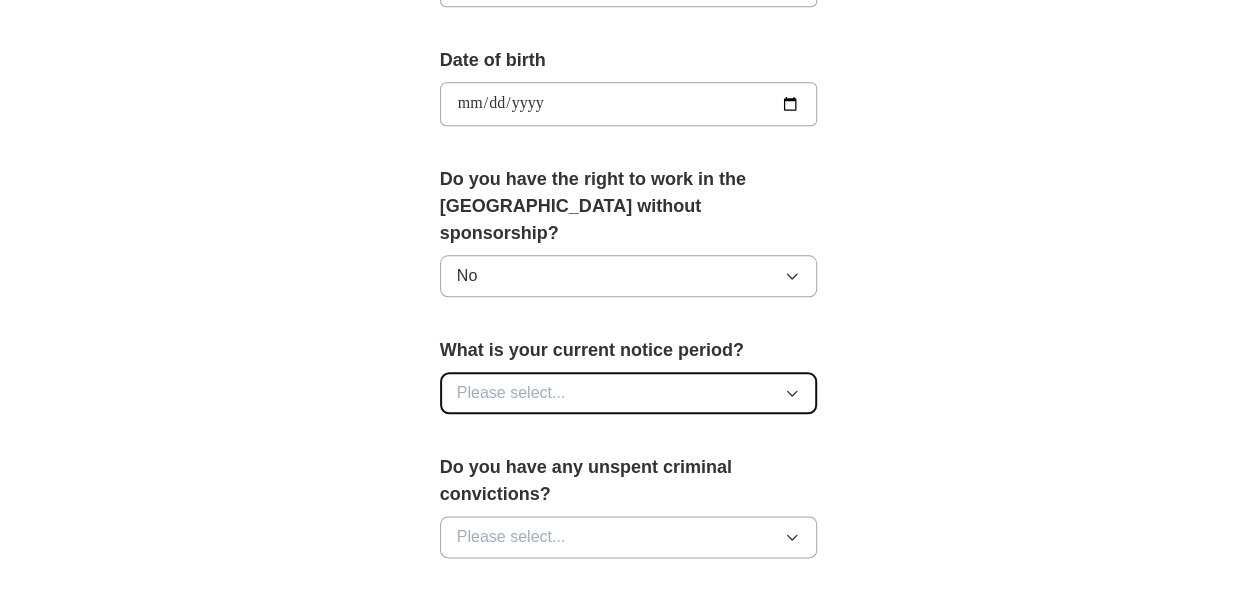 click 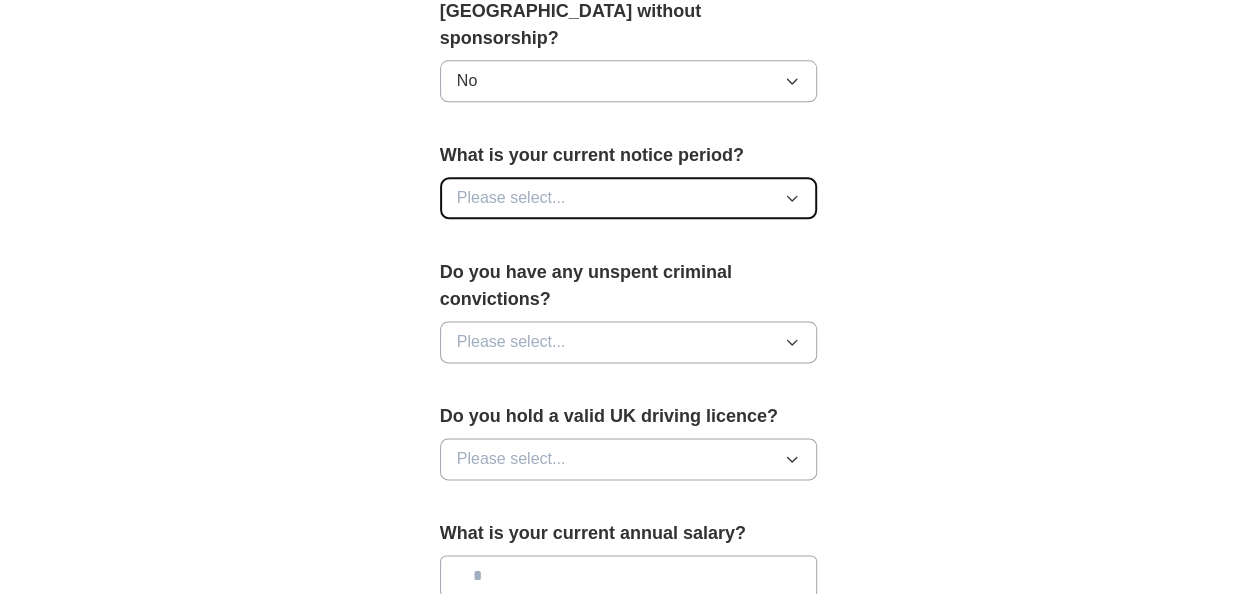 scroll, scrollTop: 1120, scrollLeft: 0, axis: vertical 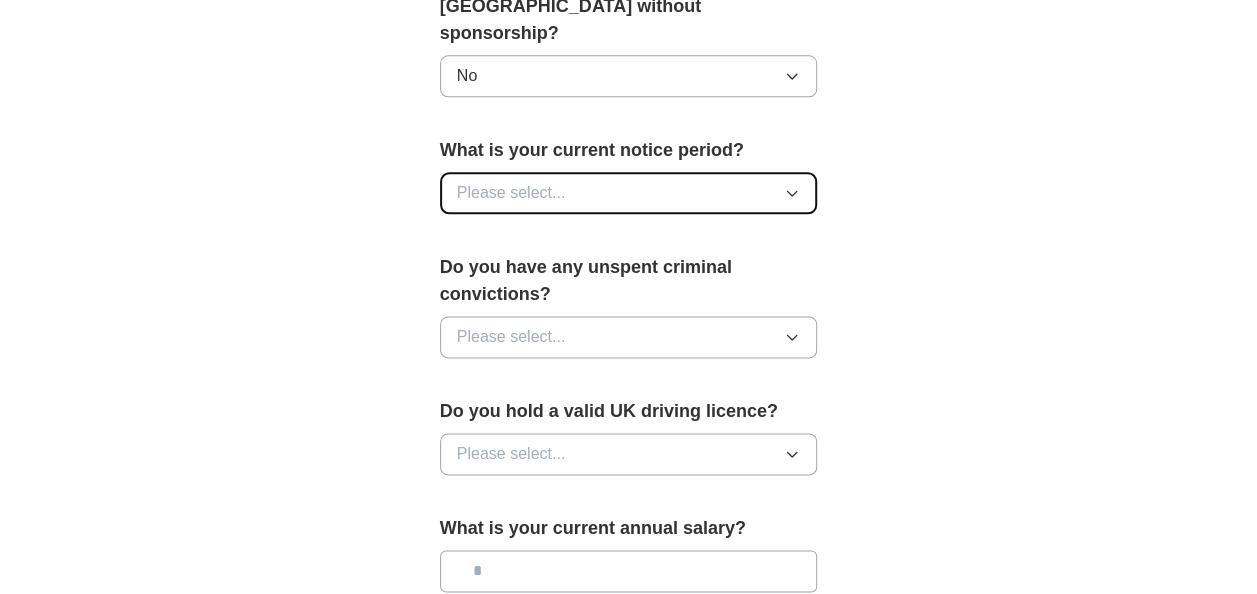 click 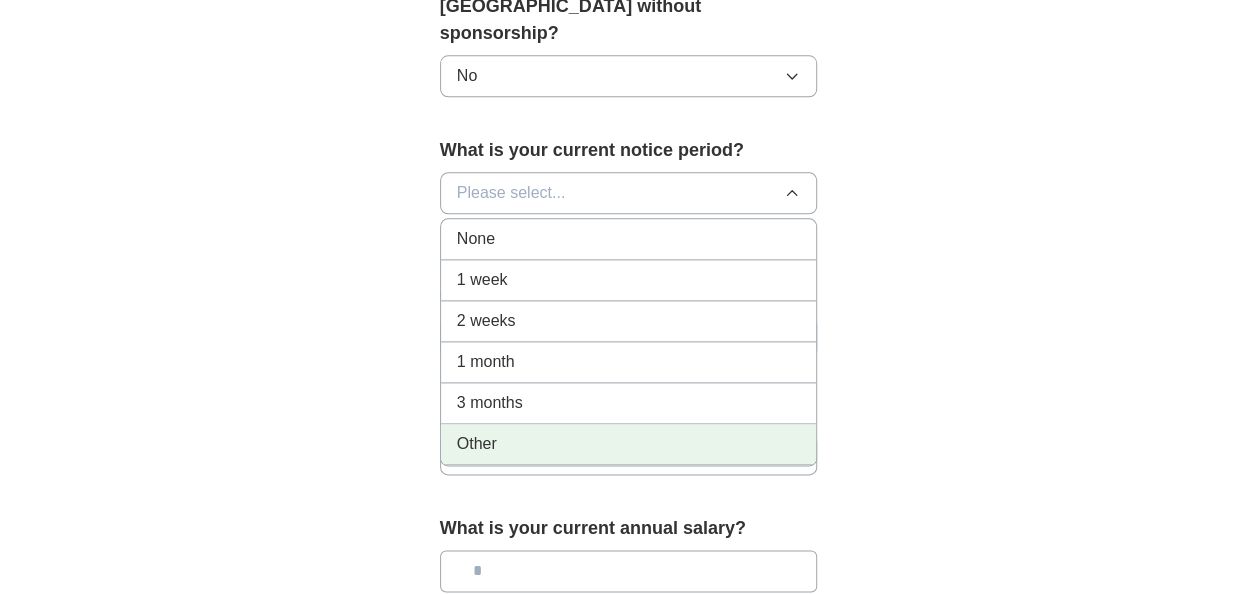 click on "Other" at bounding box center [629, 444] 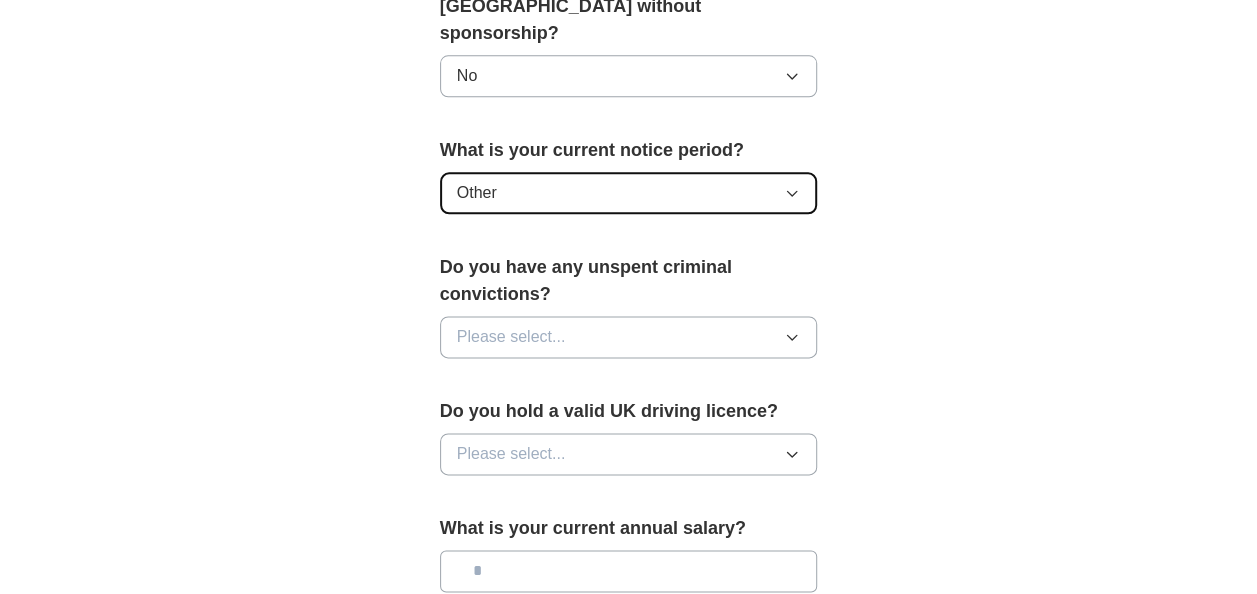 click 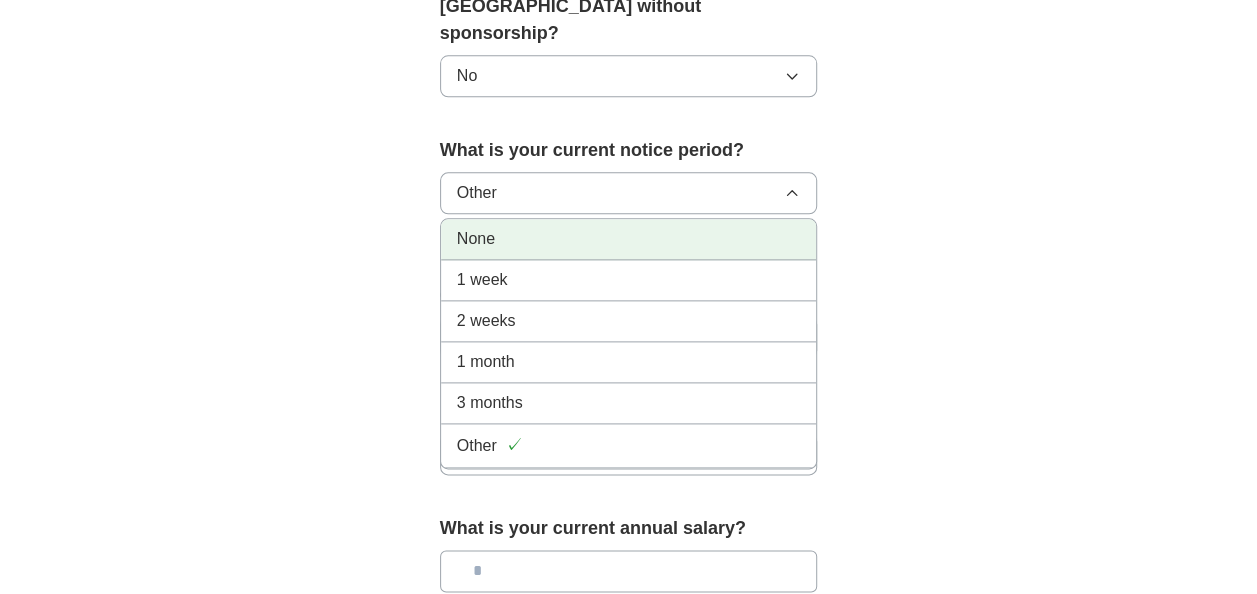 click on "None" at bounding box center (629, 239) 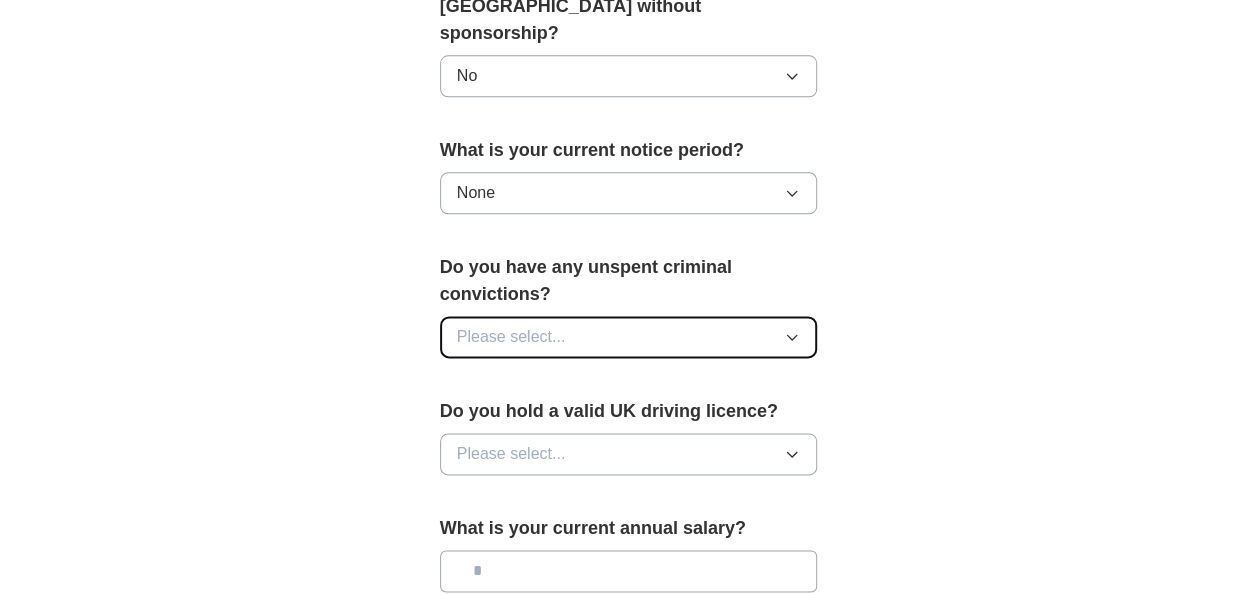 click 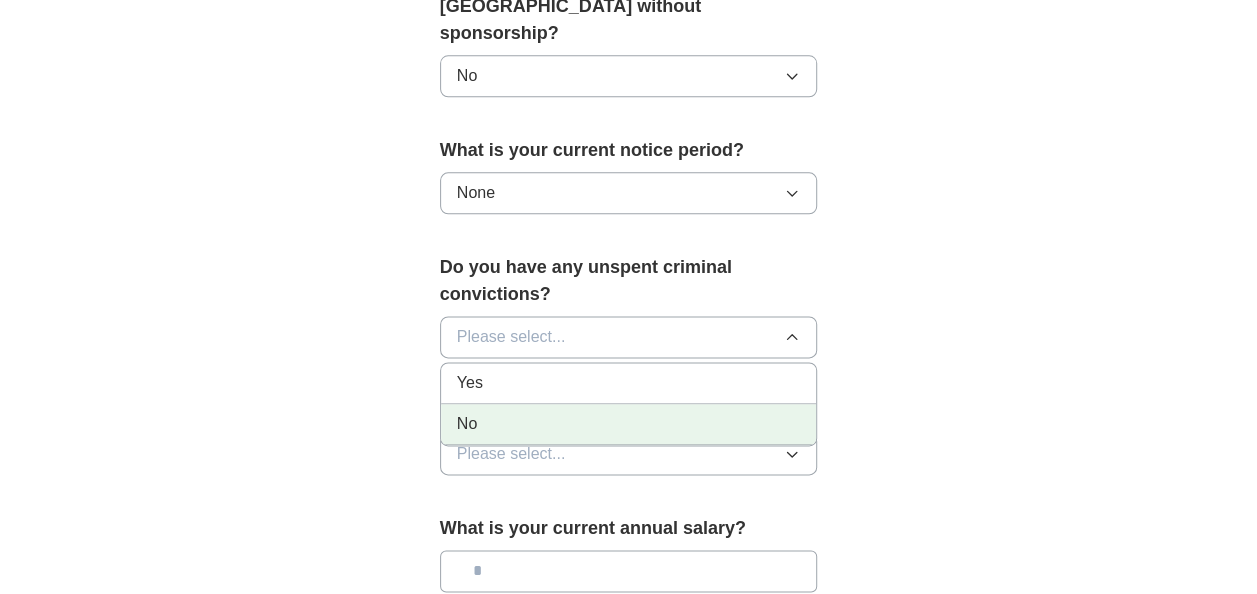 click on "No" at bounding box center (629, 424) 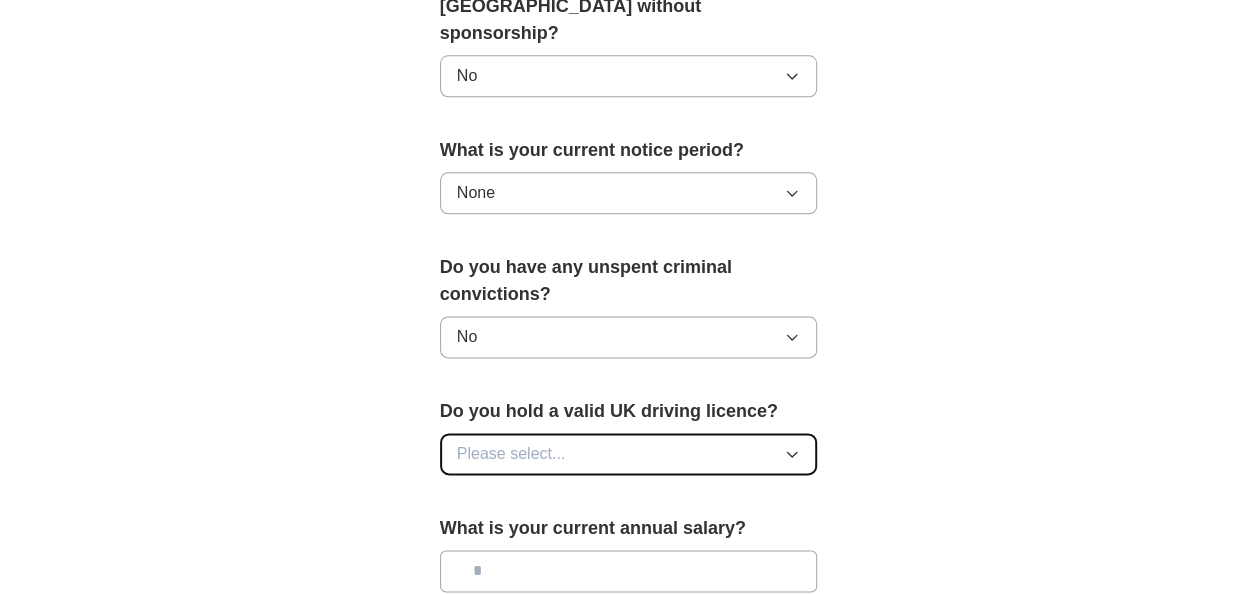 click 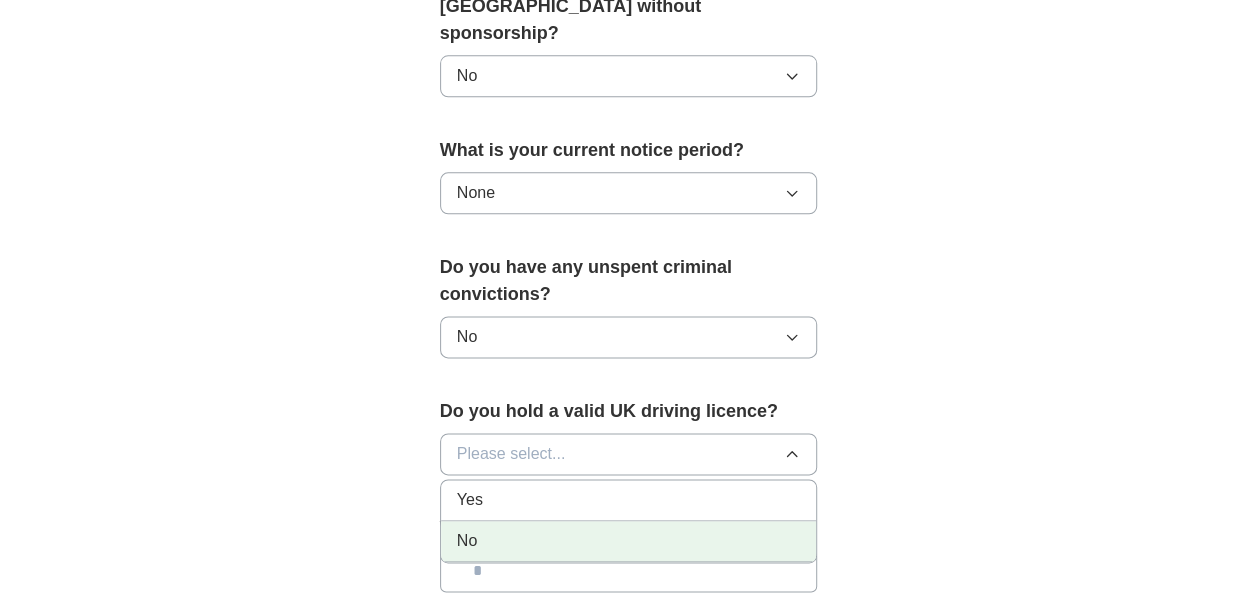 click on "No" at bounding box center (629, 541) 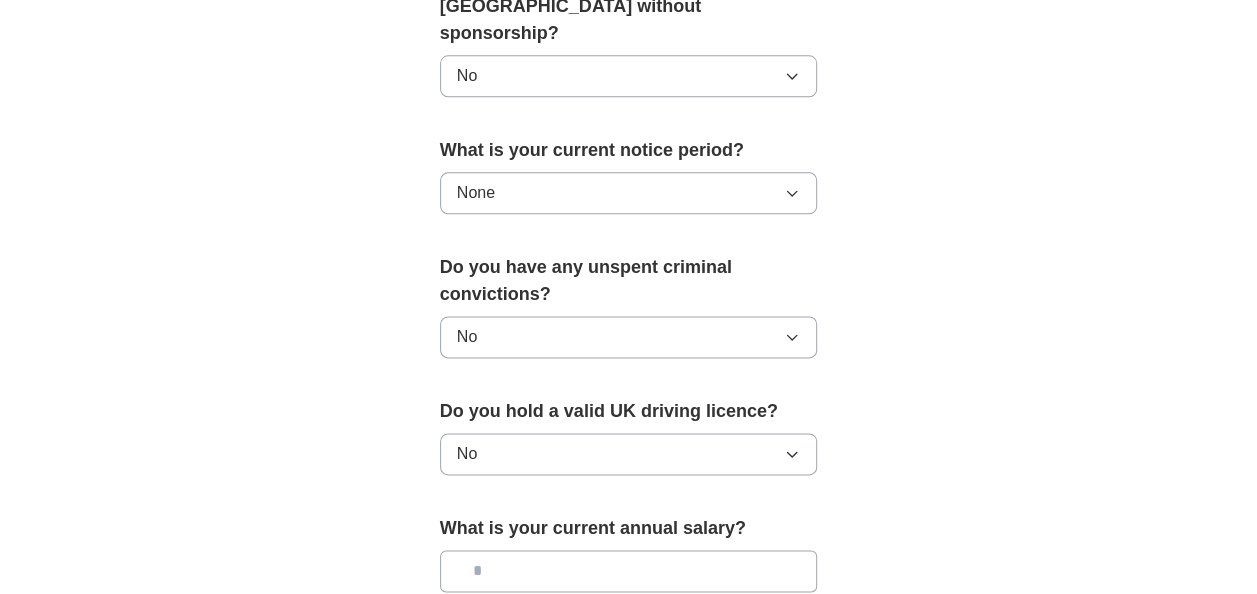 click at bounding box center (629, 571) 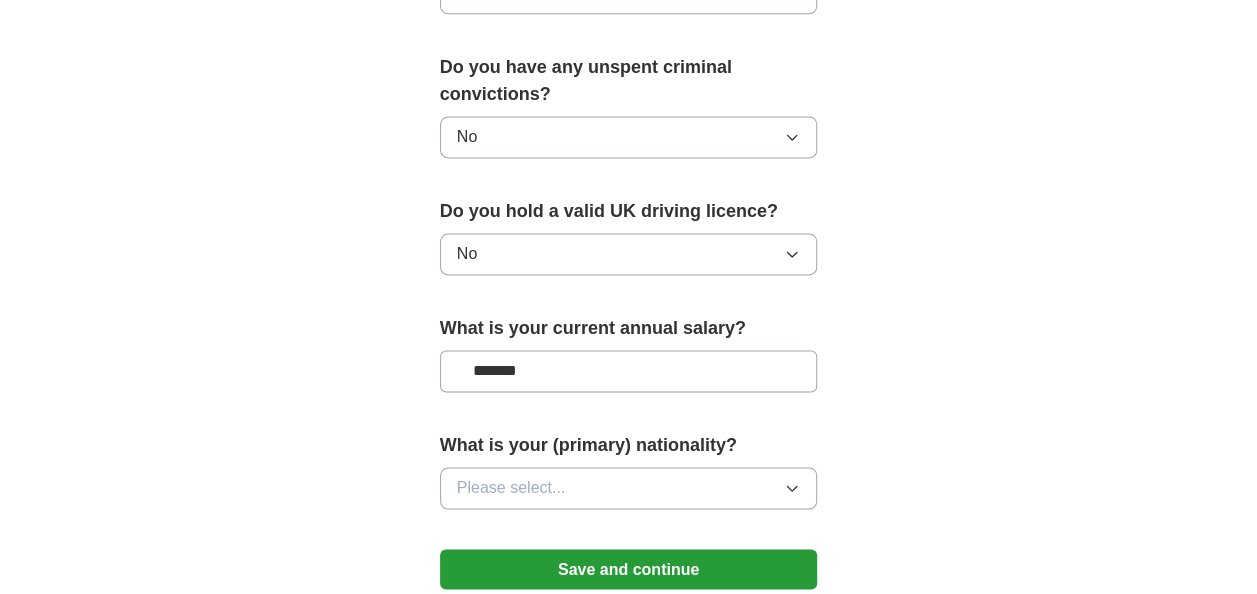 scroll, scrollTop: 1453, scrollLeft: 0, axis: vertical 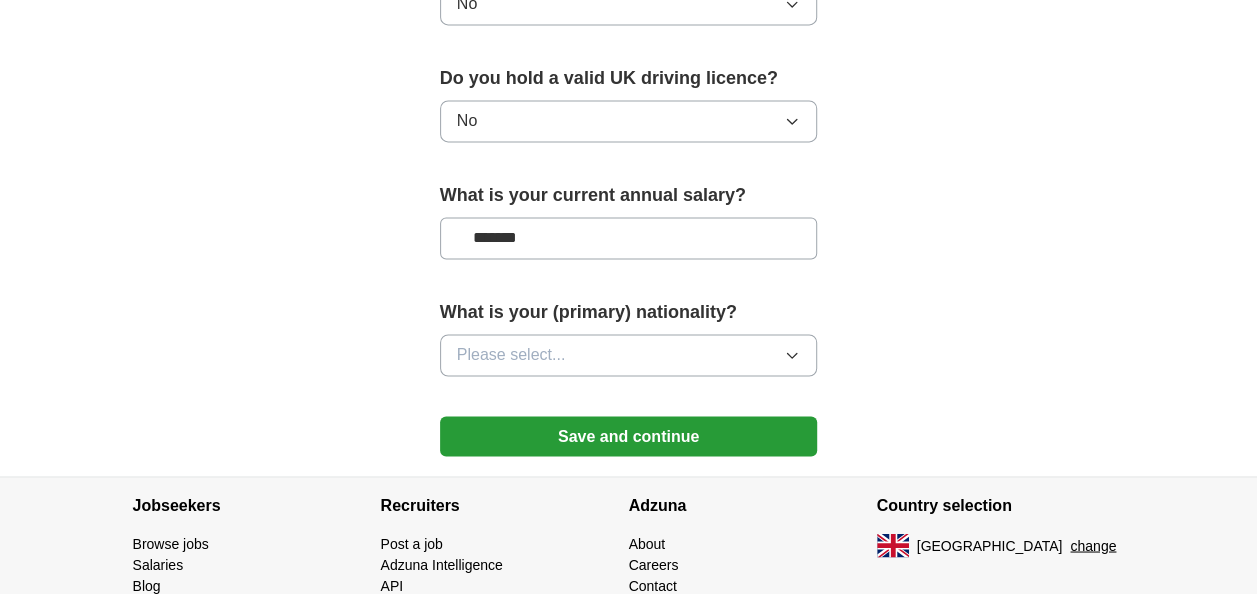 type on "*******" 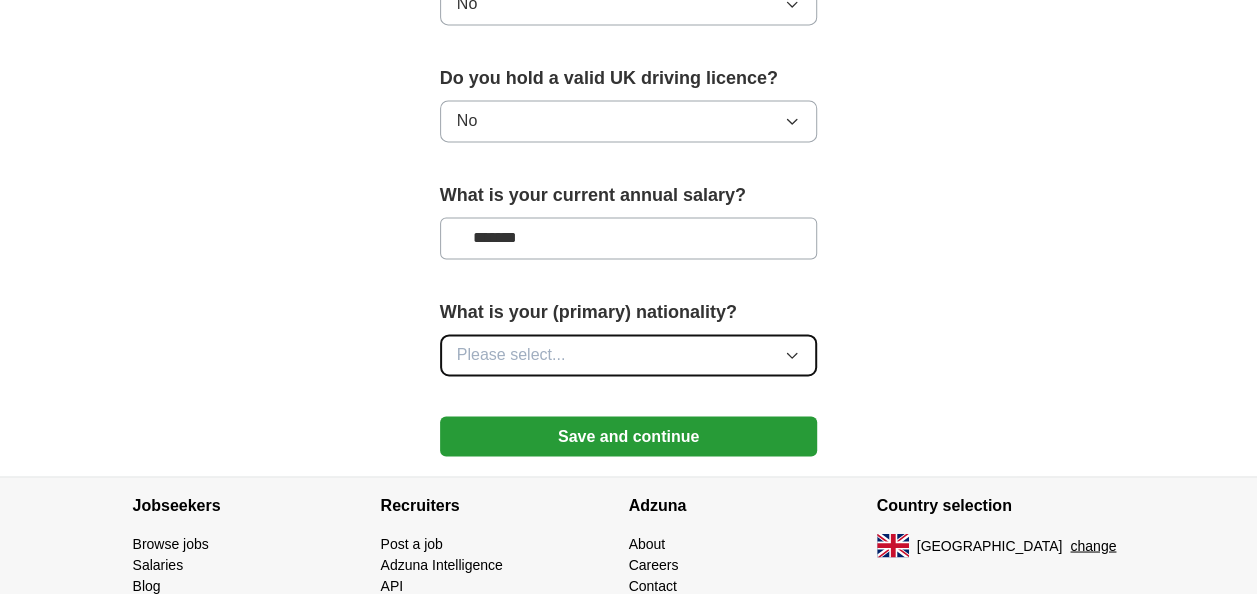 click 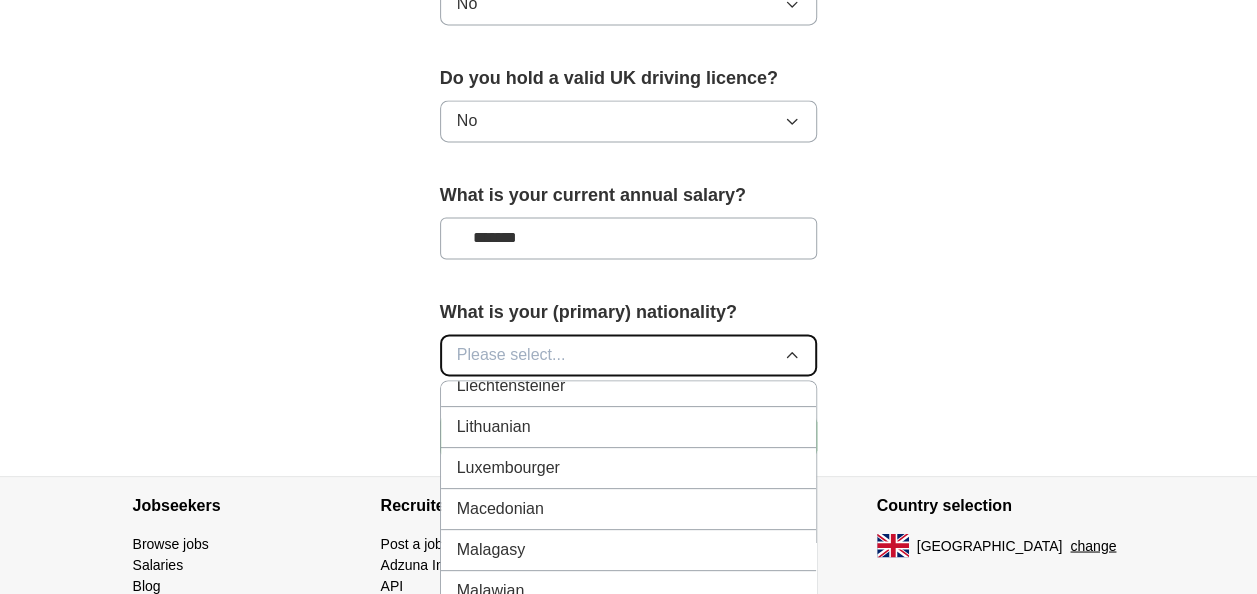 scroll, scrollTop: 4628, scrollLeft: 0, axis: vertical 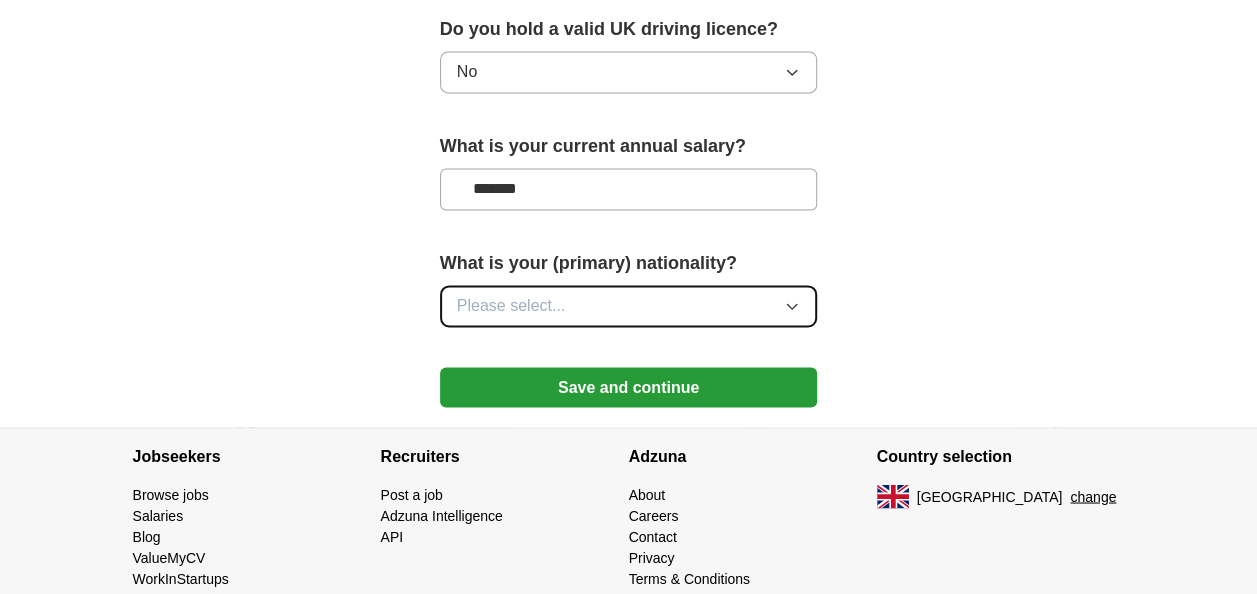 click 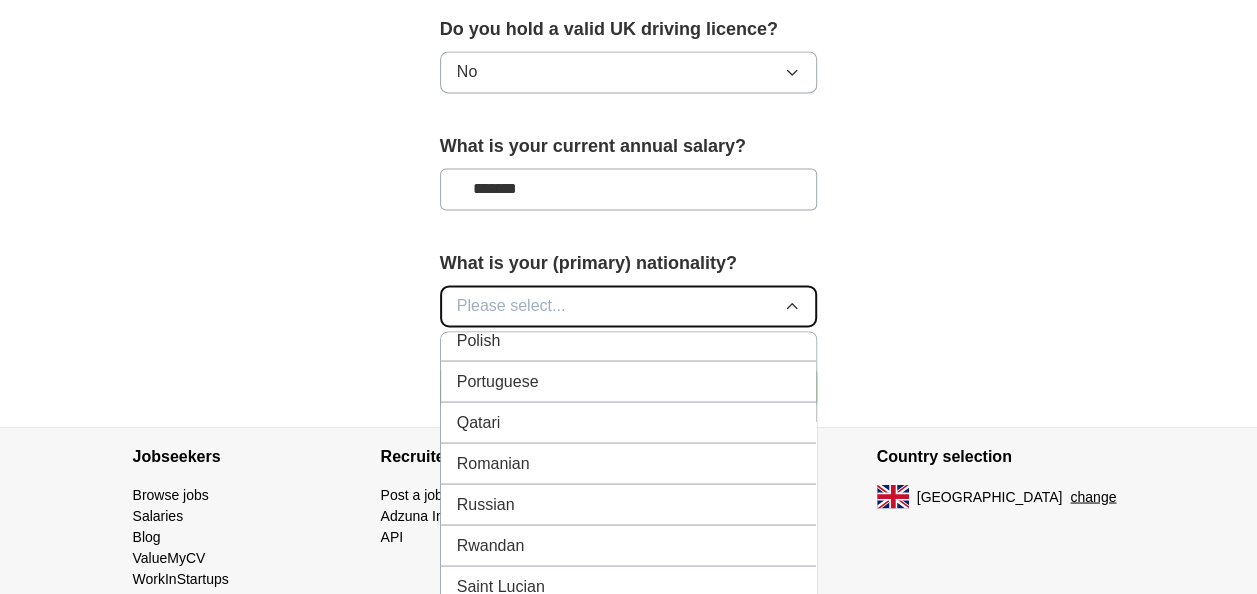 scroll, scrollTop: 5767, scrollLeft: 0, axis: vertical 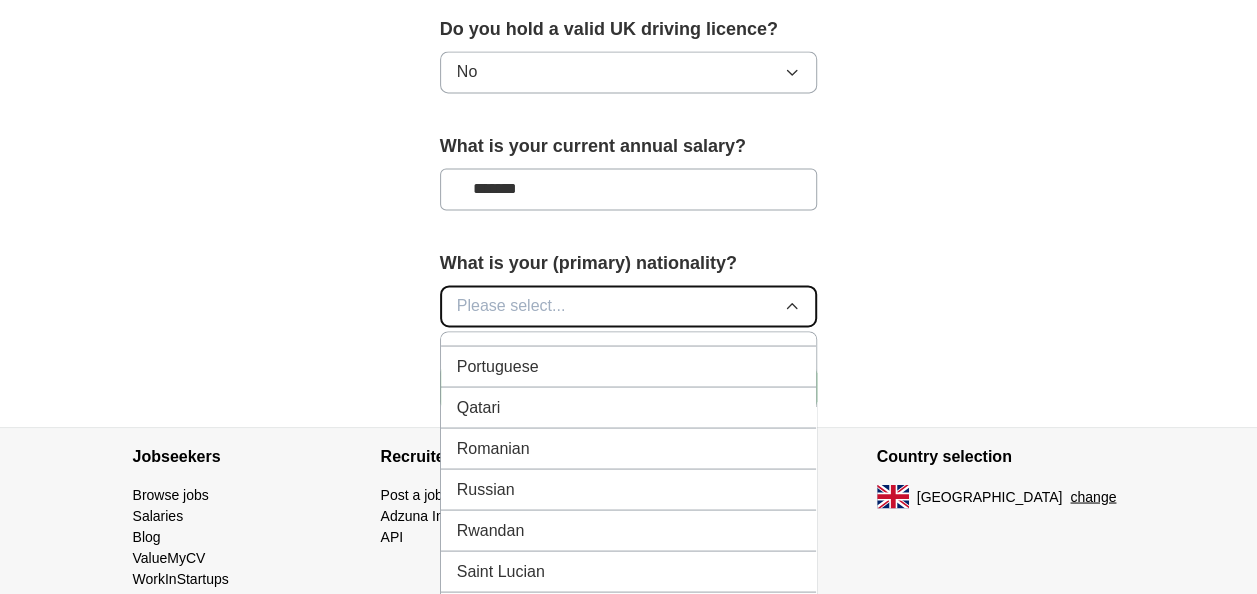 click on "Please select..." at bounding box center (629, 306) 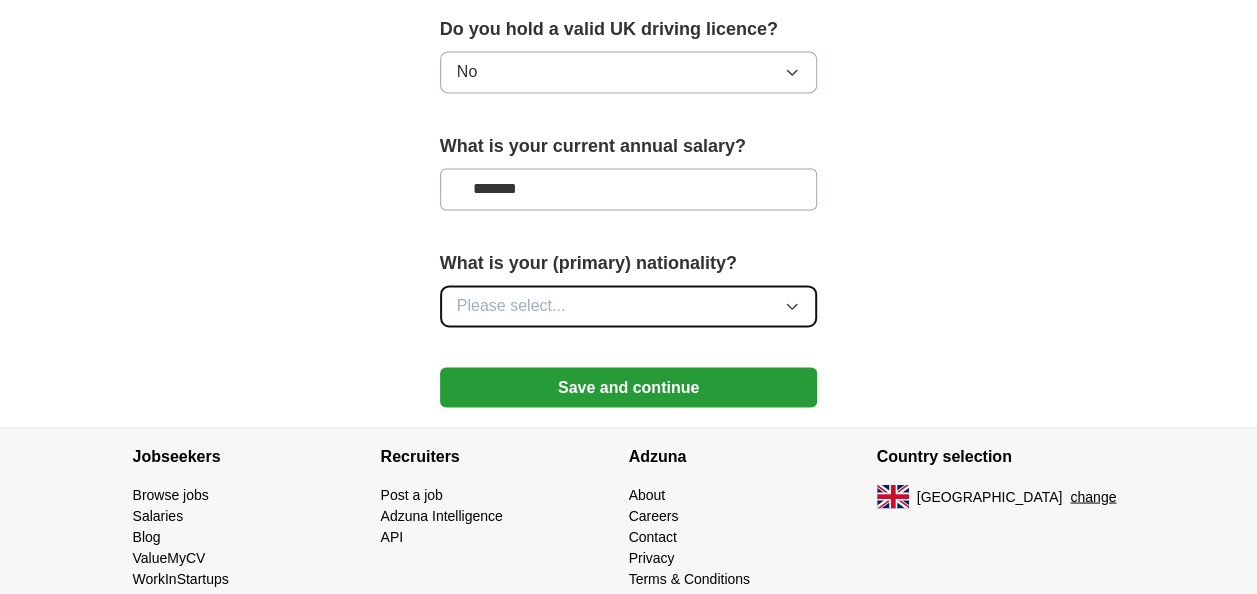 type 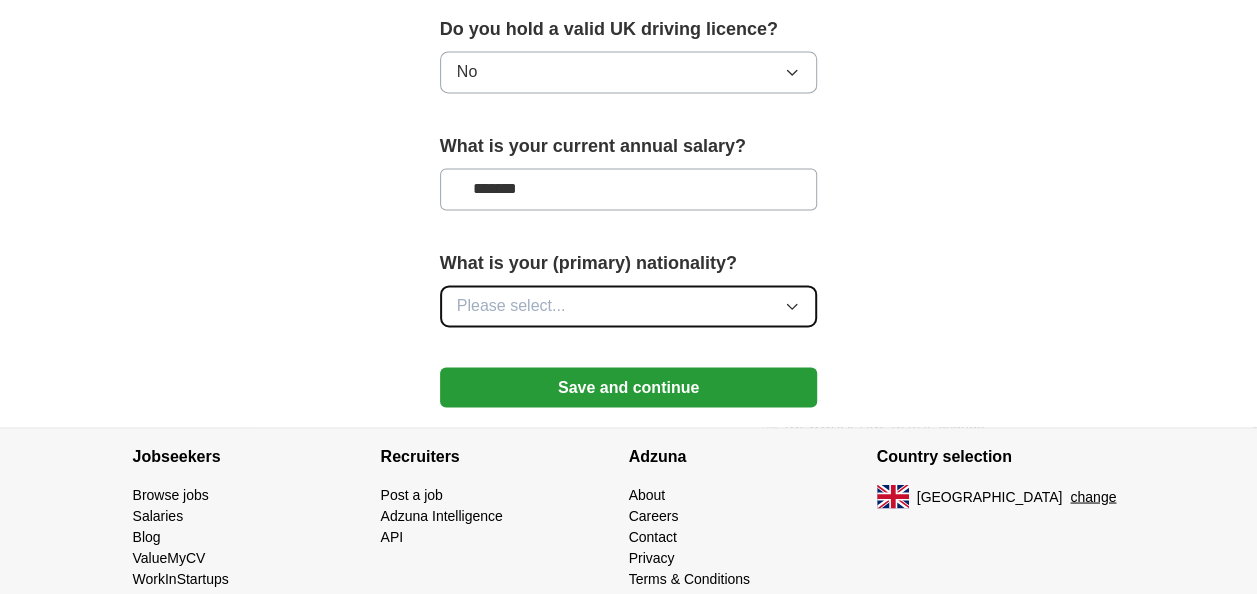 click on "Please select..." at bounding box center (629, 306) 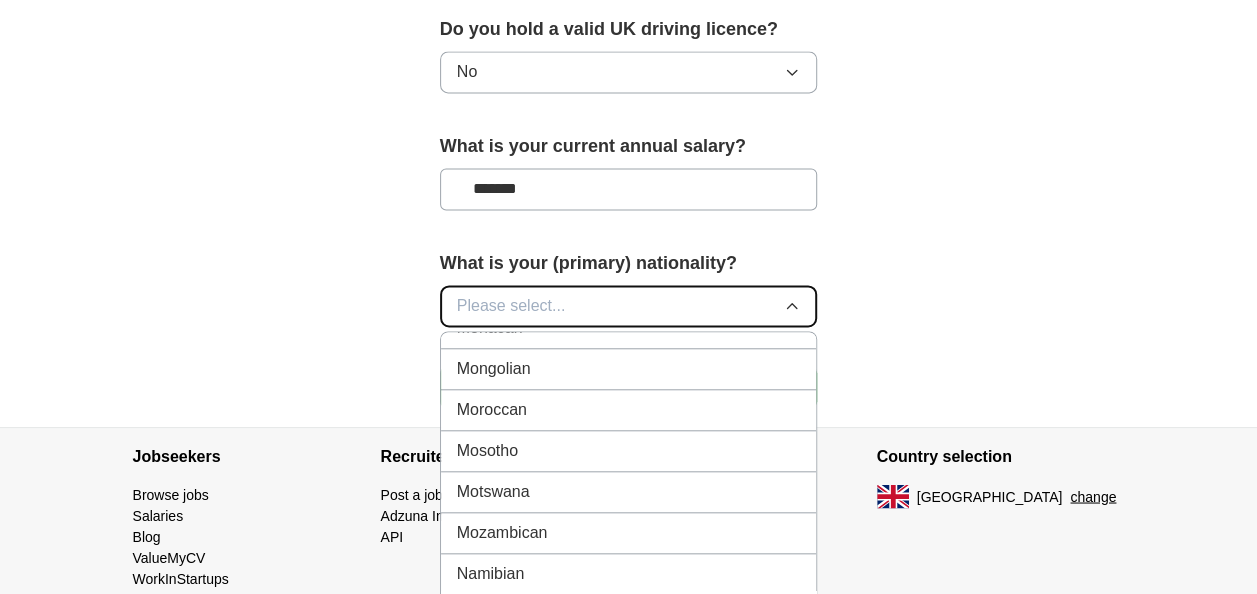 scroll, scrollTop: 5190, scrollLeft: 0, axis: vertical 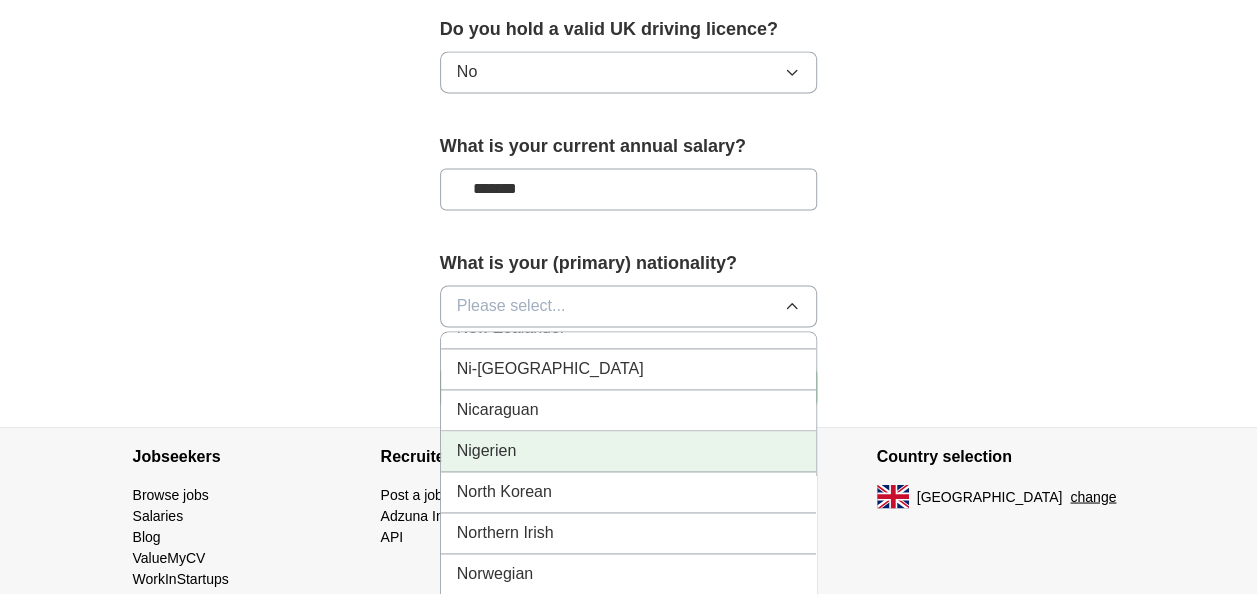 click on "Nigerien" at bounding box center [629, 451] 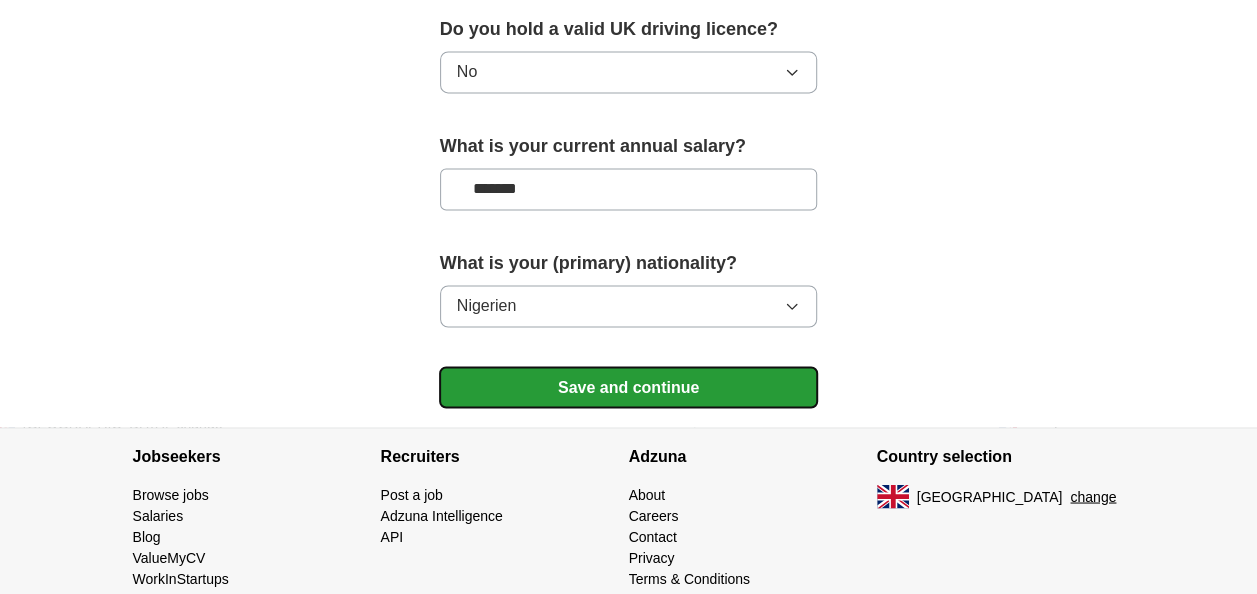 click on "Save and continue" at bounding box center (629, 387) 